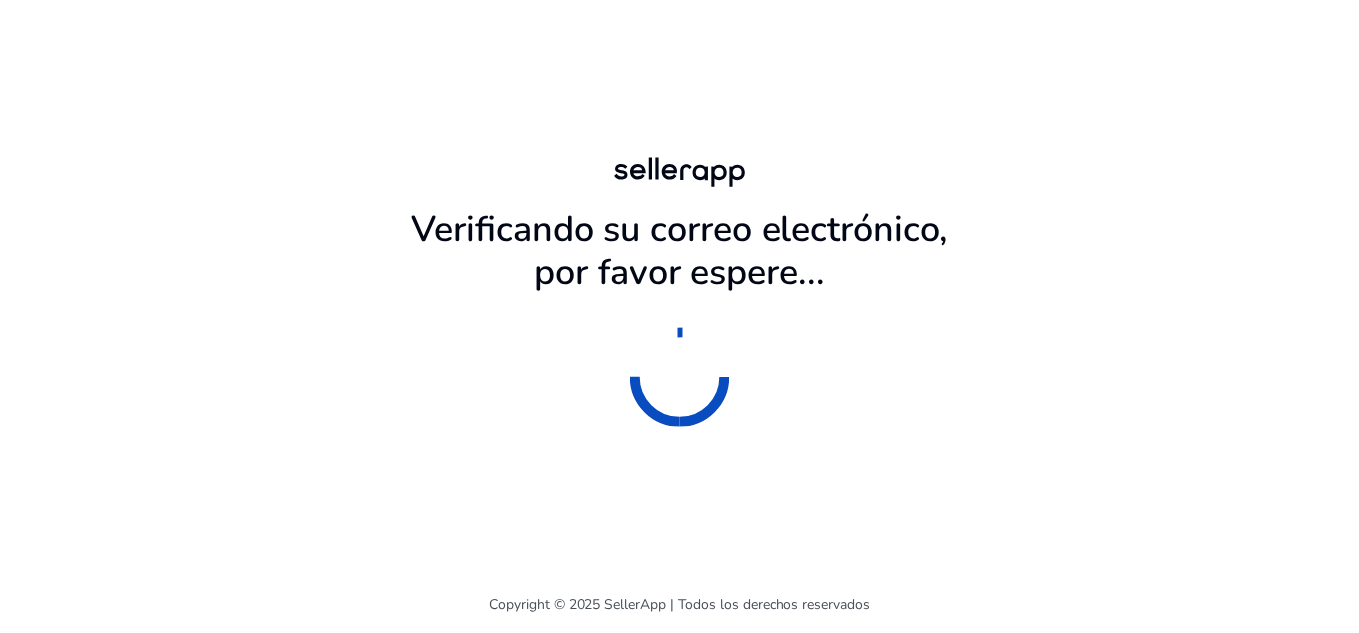 scroll, scrollTop: 0, scrollLeft: 0, axis: both 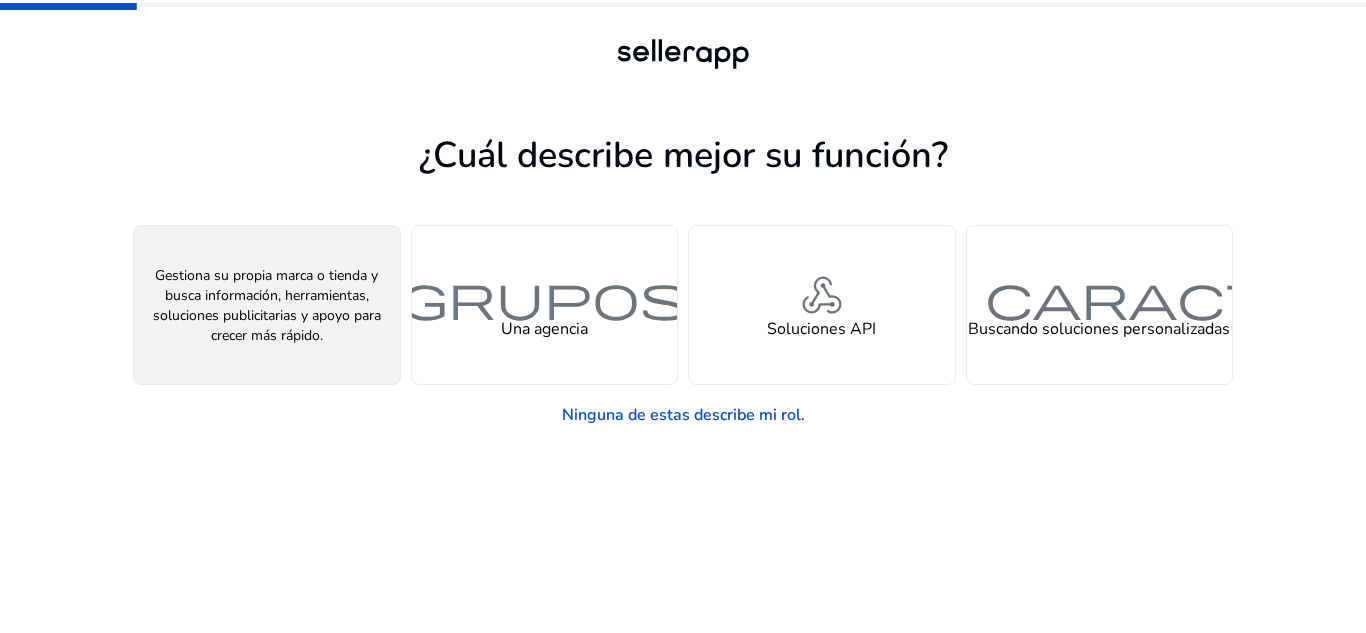 click on "persona" 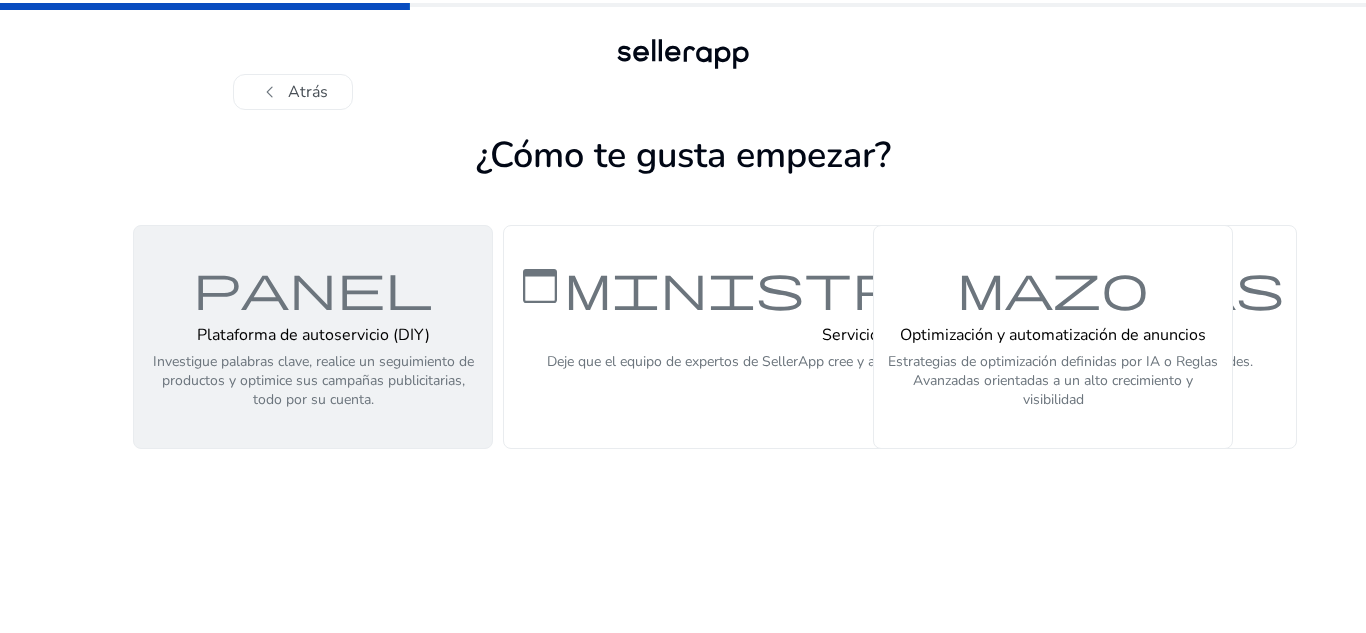 click on "Plataforma de autoservicio (DIY)" 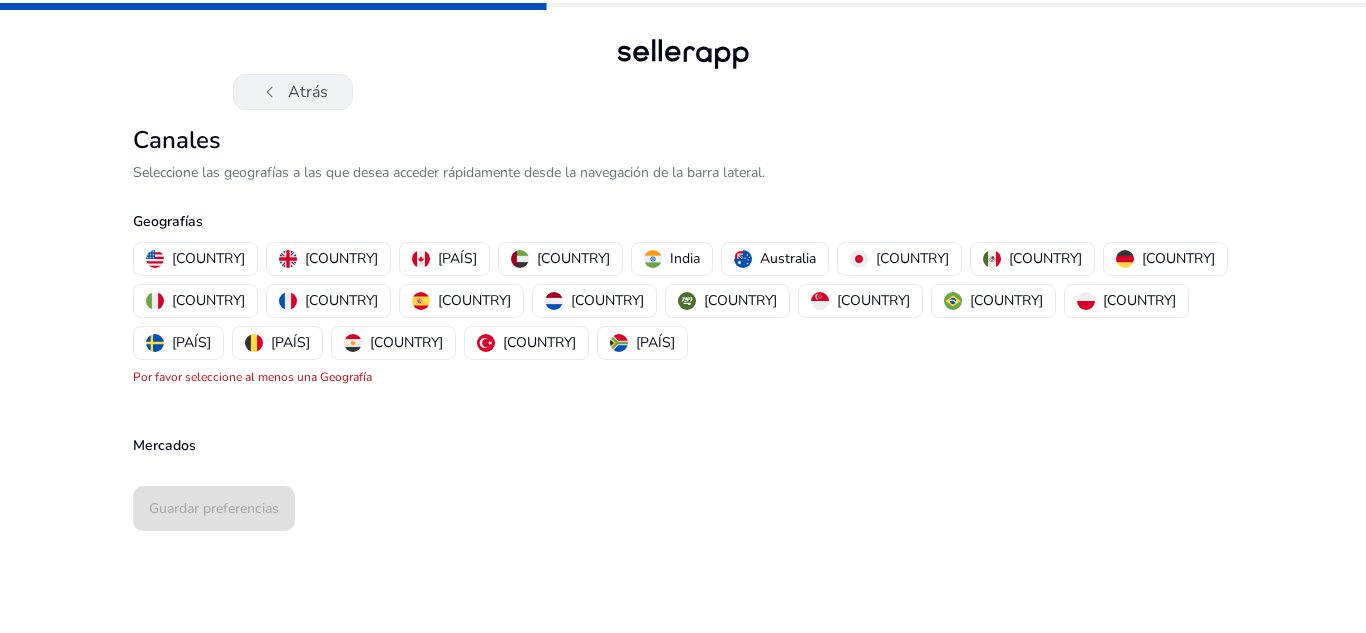 click on "chevron_left Atrás" 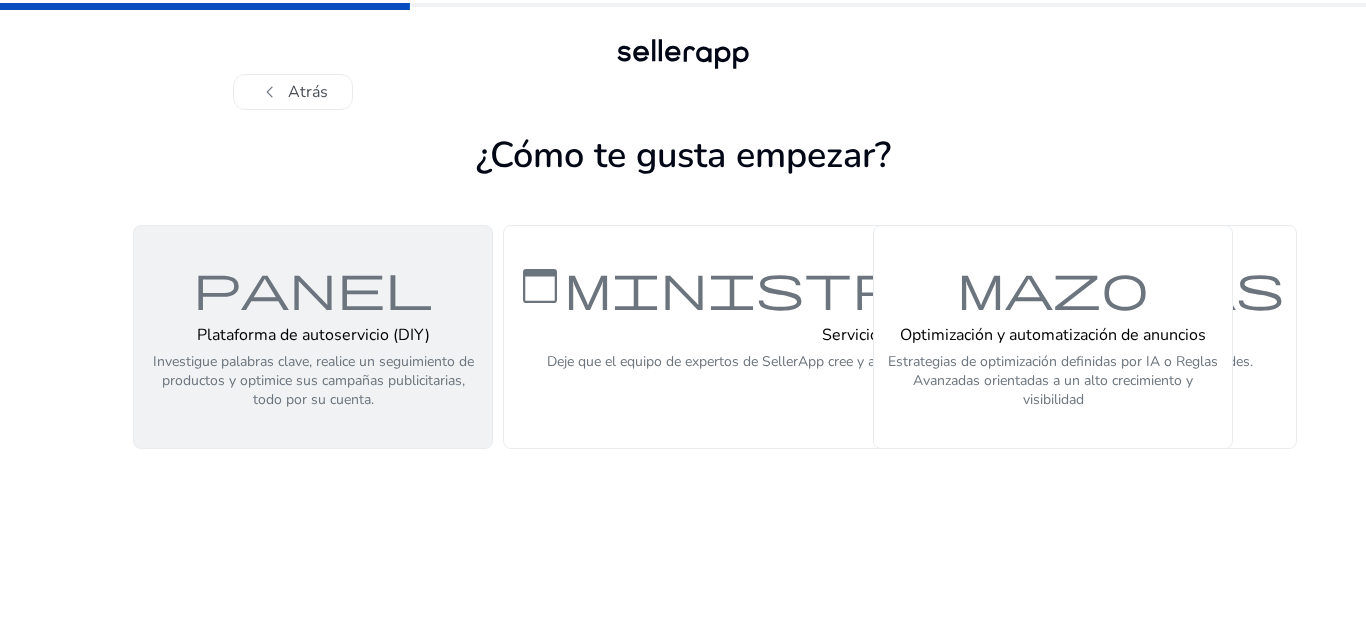 click on "panel Plataforma de autoservicio (DIY) Investigue palabras clave, realice un seguimiento de productos y optimice sus campañas publicitarias, todo por su cuenta." 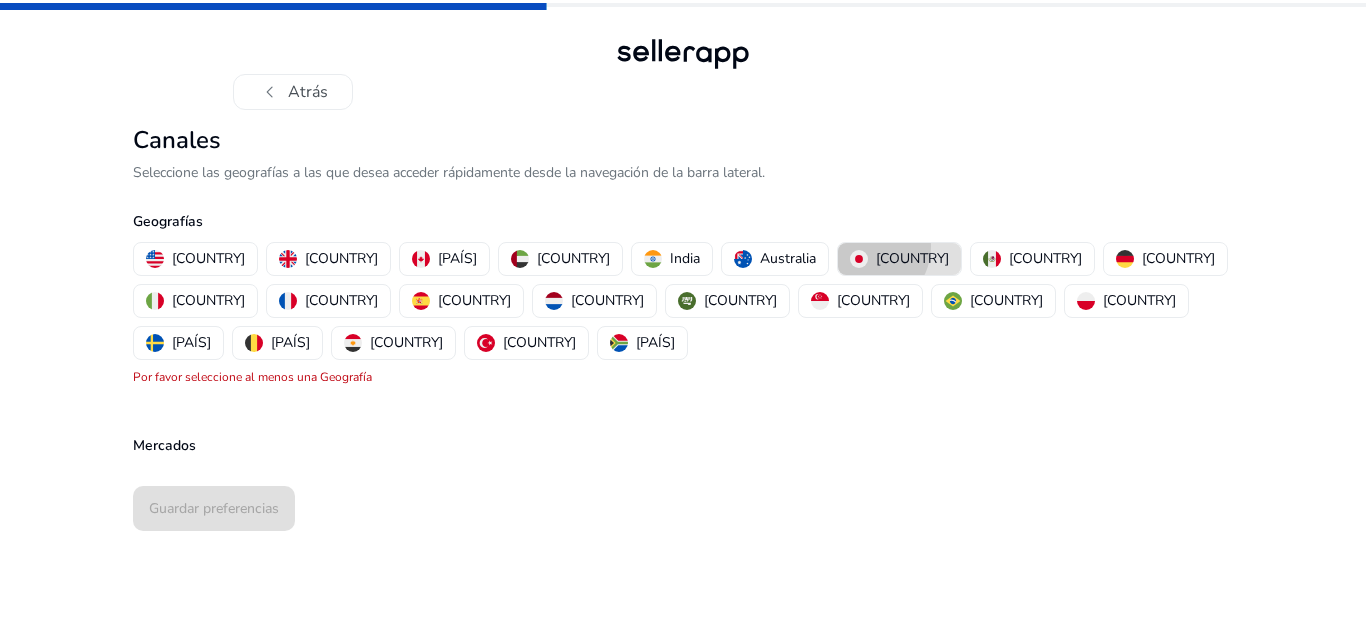 click on "[COUNTRY]" at bounding box center [899, 259] 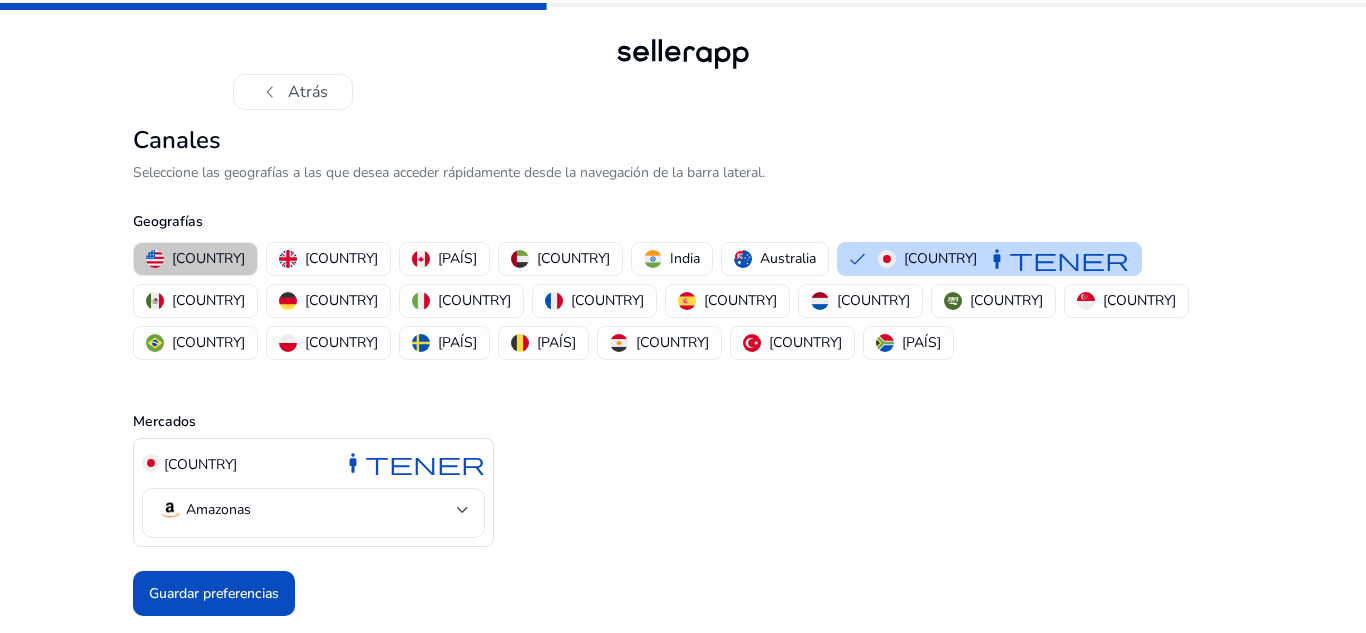 click on "[COUNTRY]" at bounding box center (195, 258) 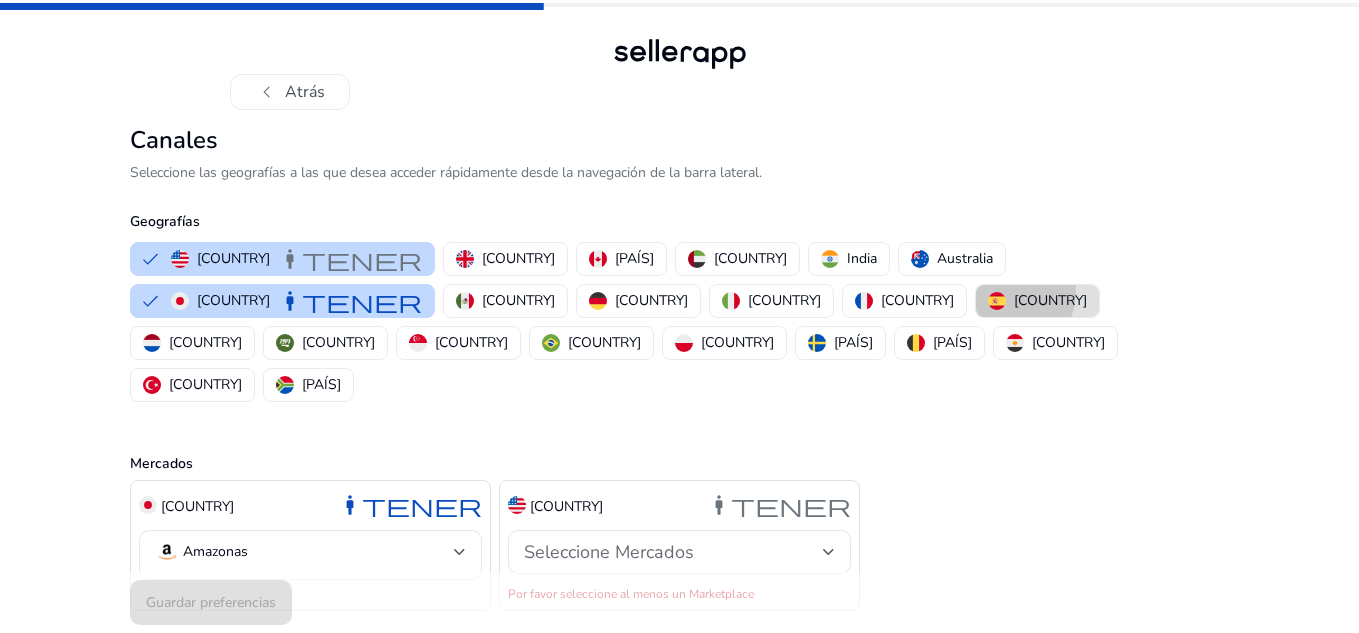 click on "[COUNTRY]" at bounding box center [1050, 300] 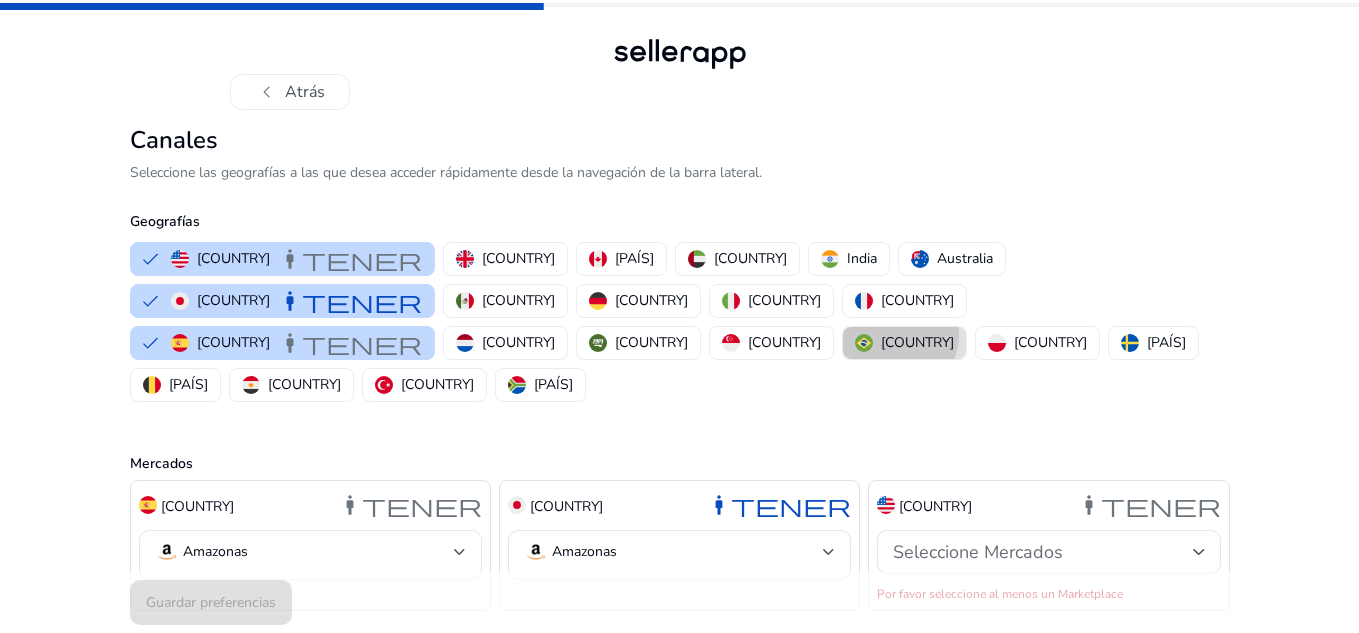 click on "[COUNTRY]" at bounding box center [917, 342] 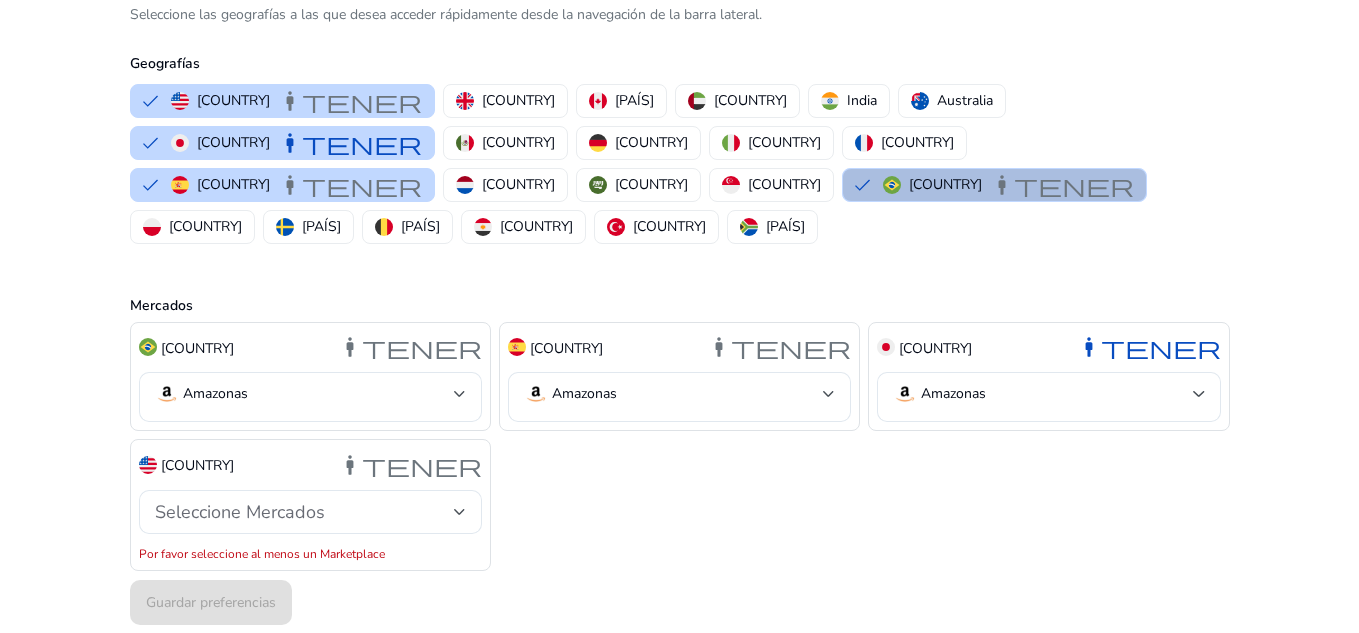 scroll, scrollTop: 173, scrollLeft: 0, axis: vertical 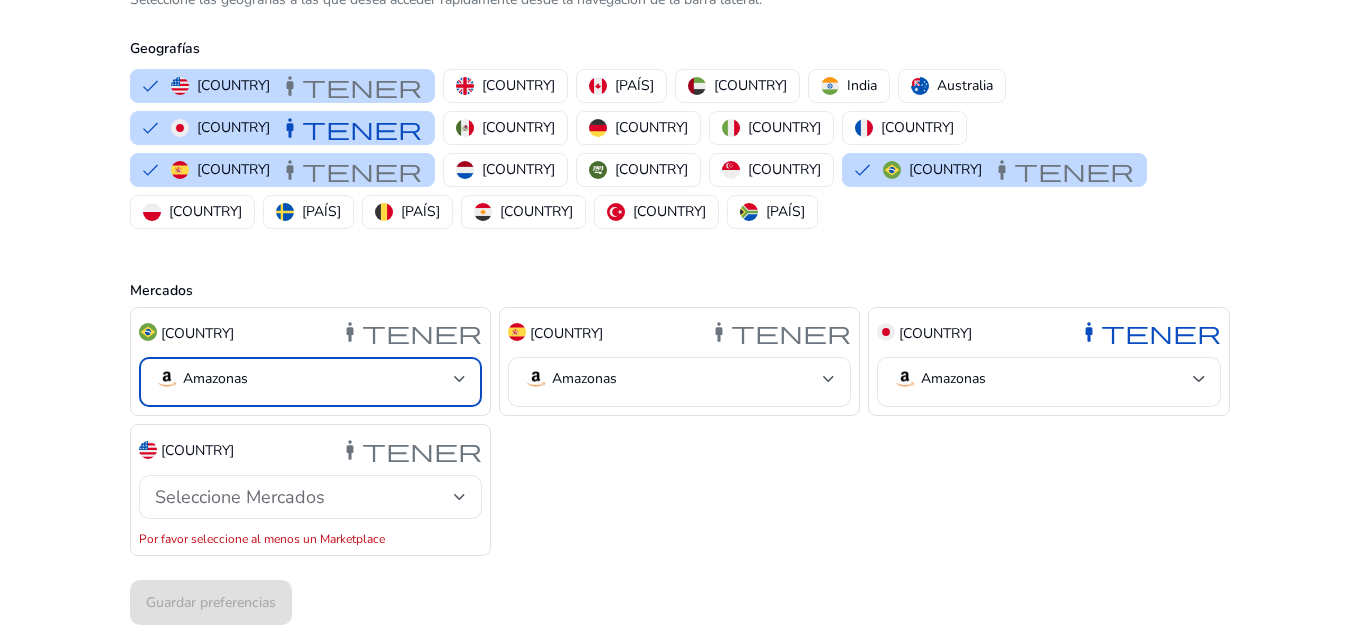 click at bounding box center [460, 379] 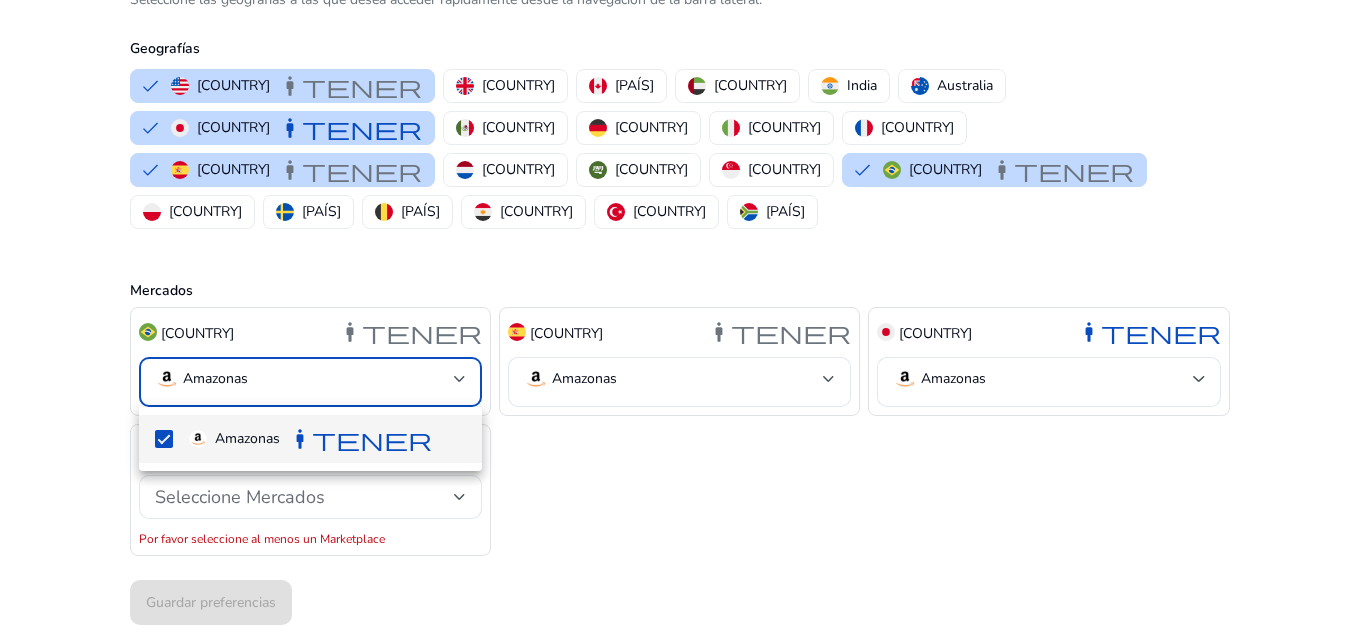 click at bounding box center (679, 316) 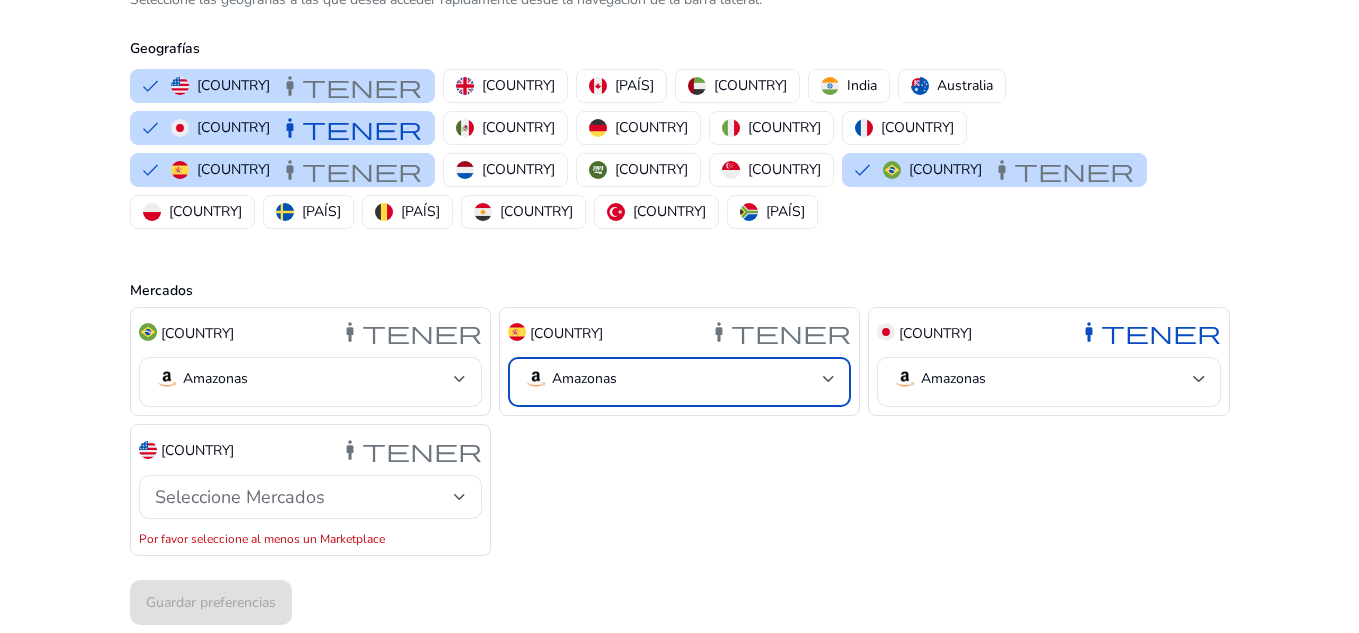 click on "Amazonas" at bounding box center (673, 379) 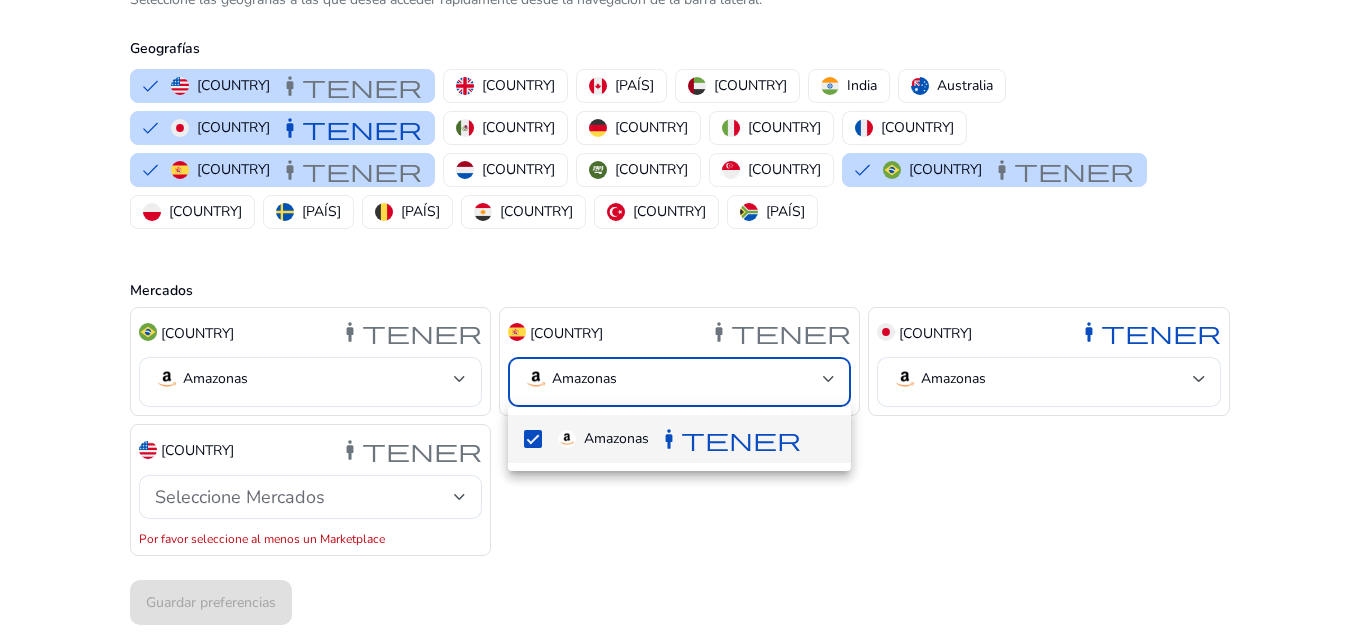 click at bounding box center (679, 316) 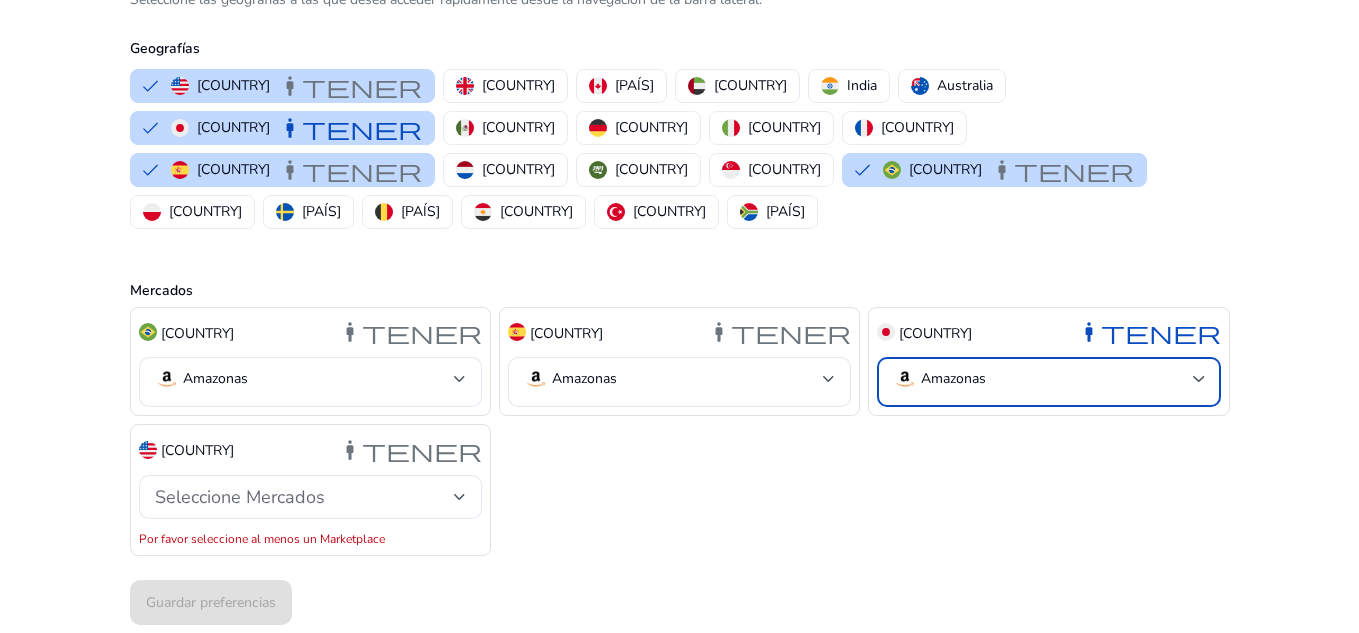 click on "Amazonas" at bounding box center (1048, 381) 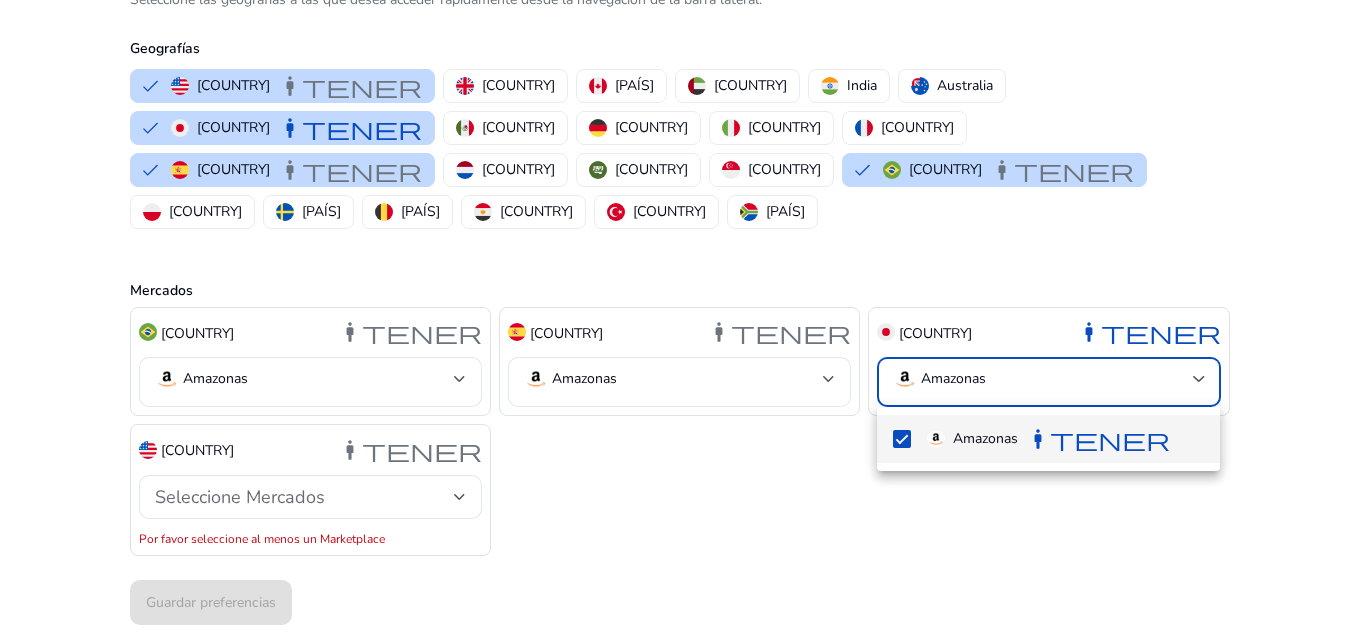click at bounding box center (679, 316) 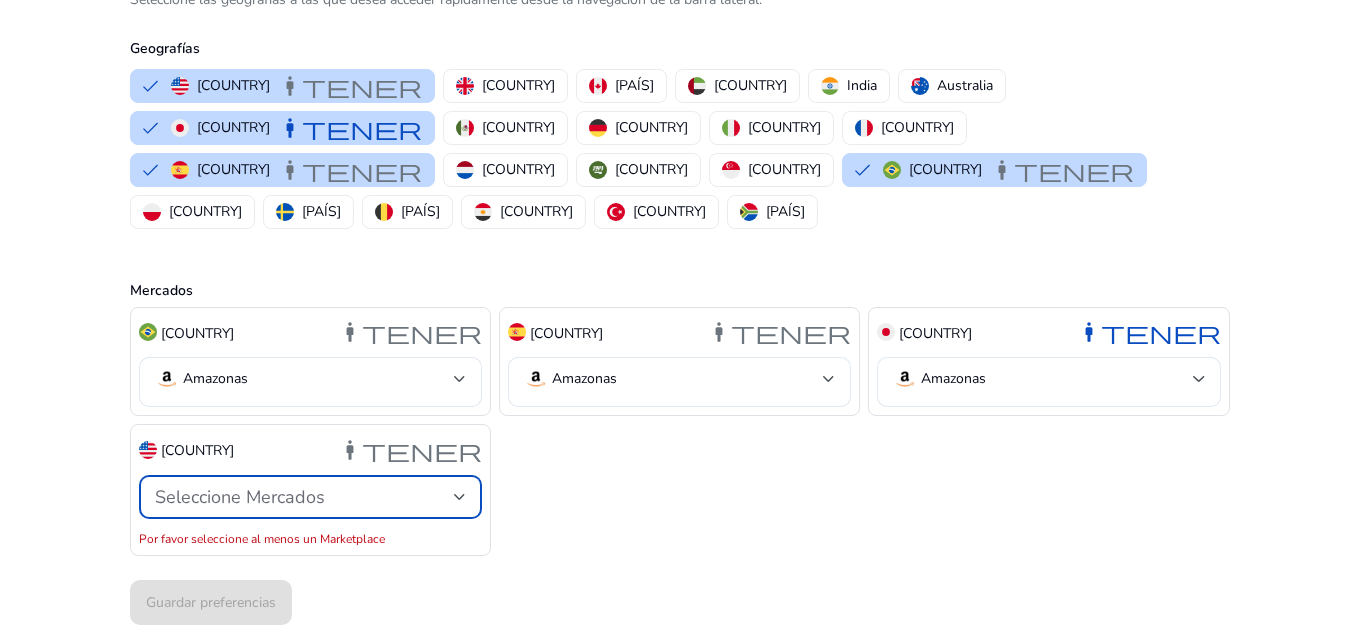 click at bounding box center (460, 497) 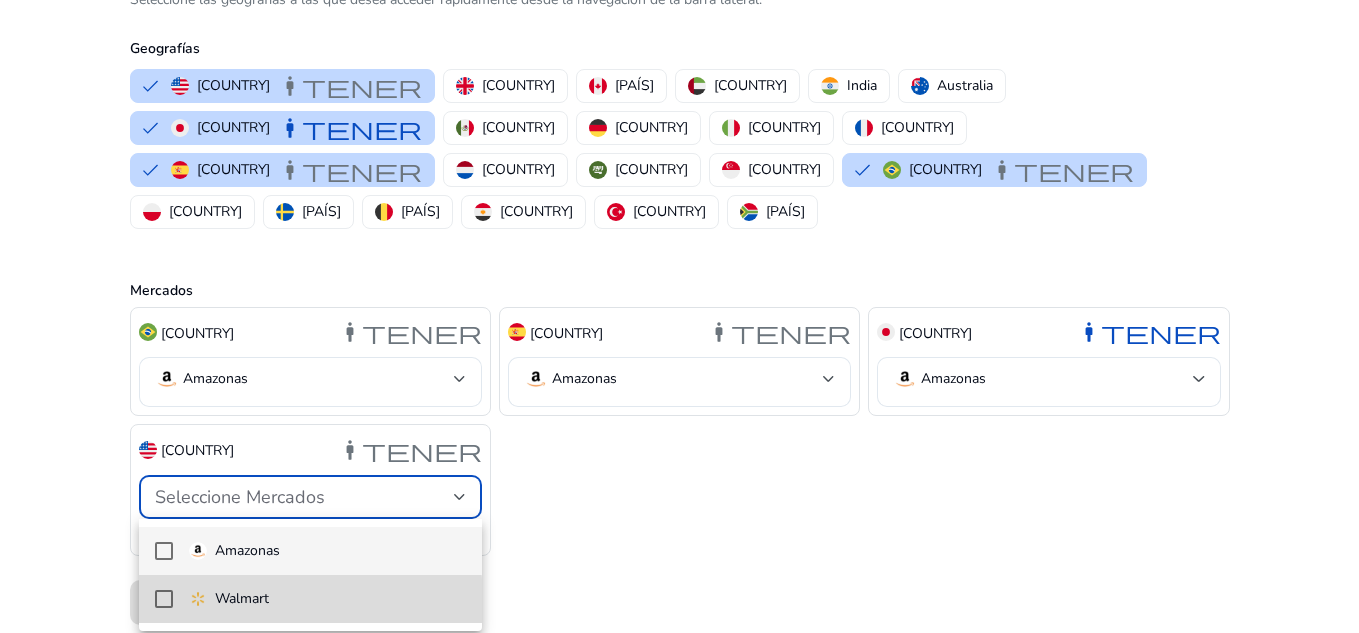 click at bounding box center (164, 599) 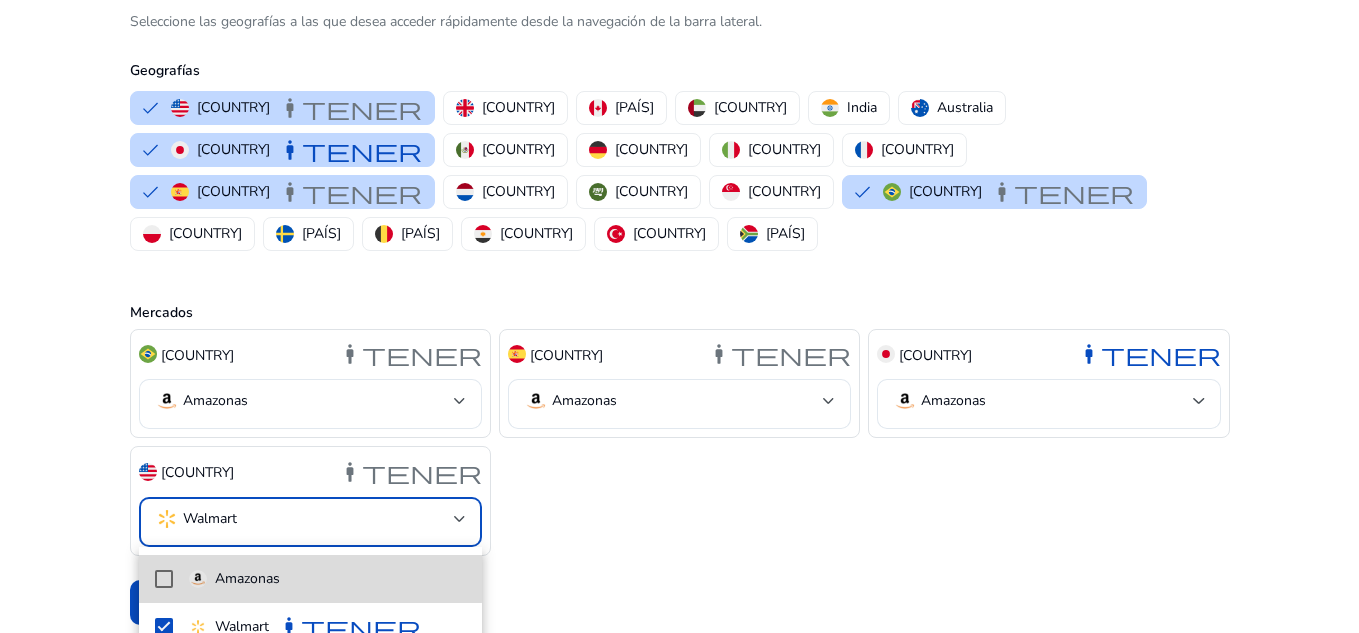 click at bounding box center (164, 579) 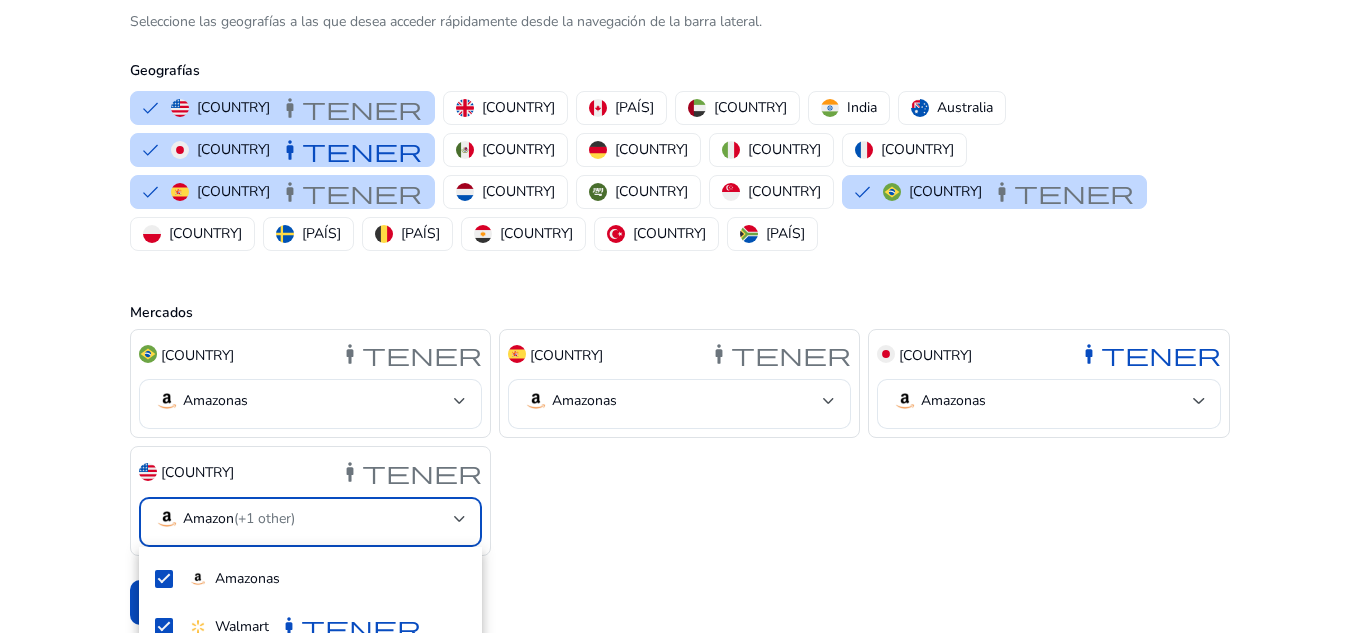 click at bounding box center [679, 316] 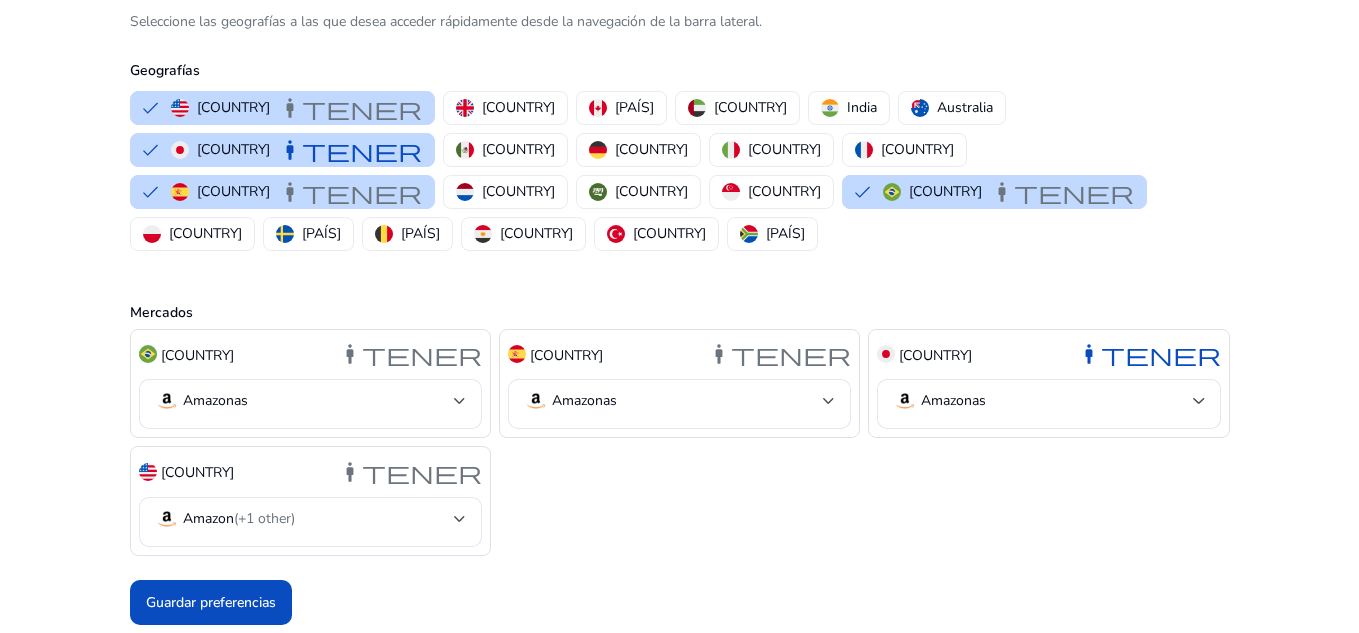 click on "[COUNTRY] mantener Amazonas [COUNTRY] mantener Amazonas [COUNTRY] mantener Amazonas [COUNTRY] mantener  Amazon   (+1 other)" 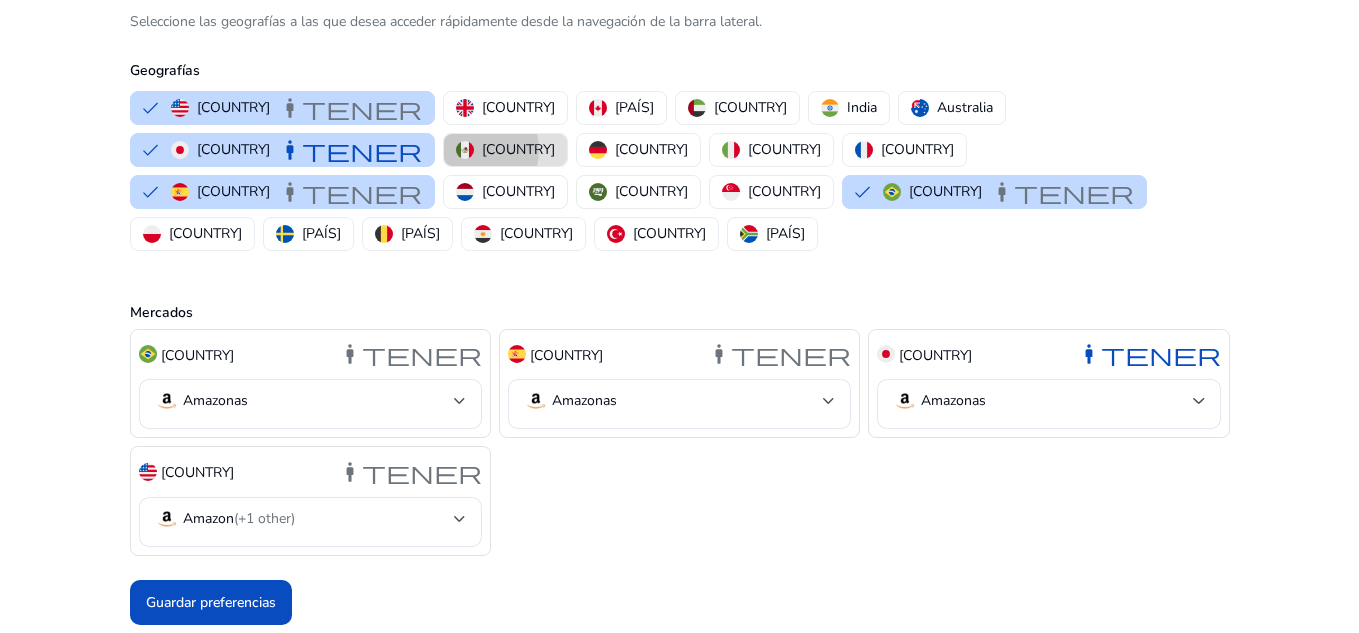 click at bounding box center (465, 150) 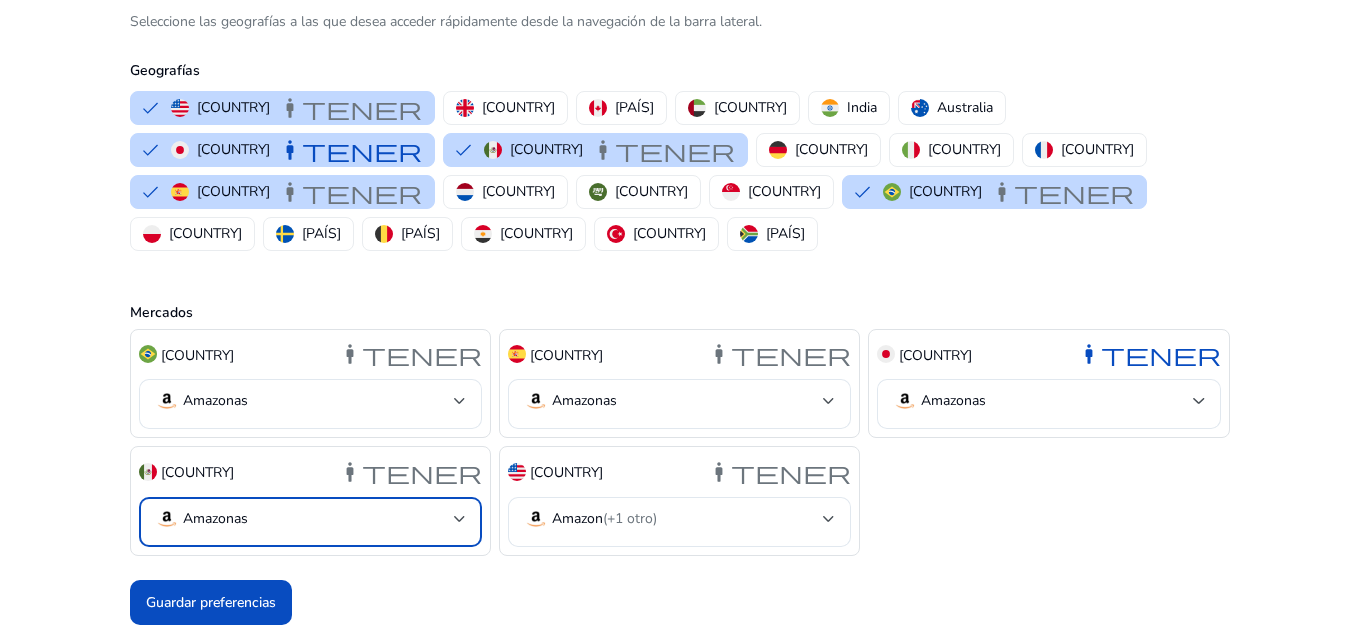 click at bounding box center [460, 519] 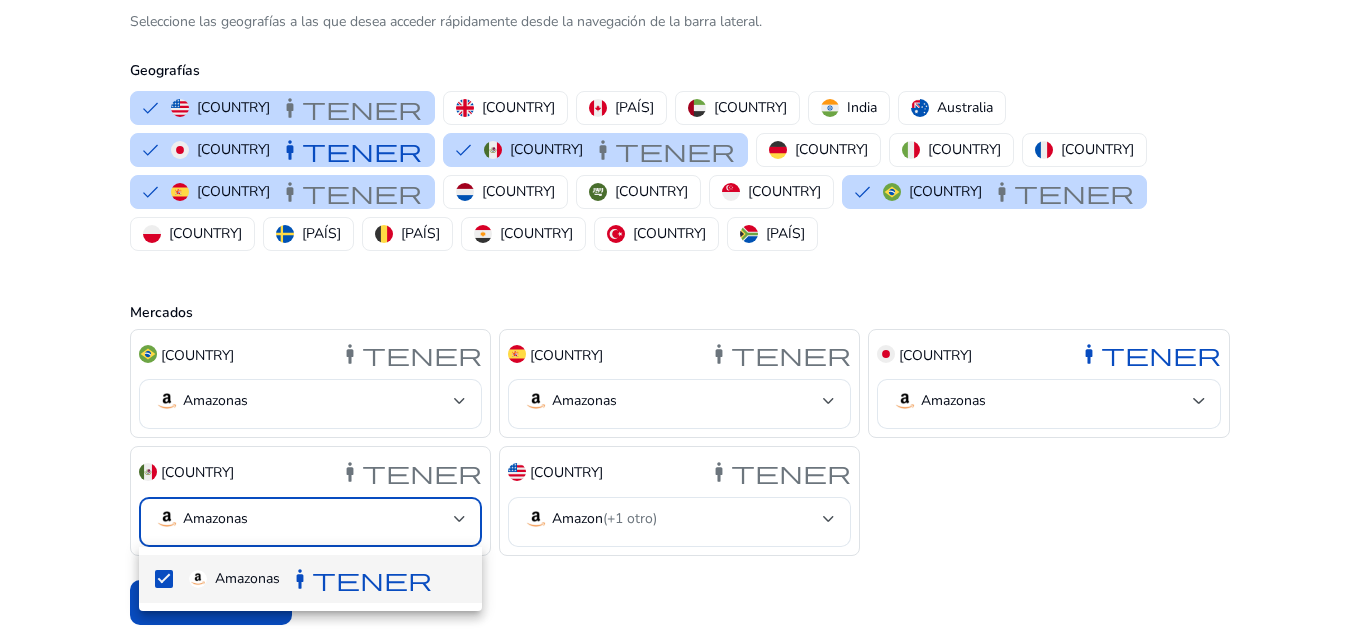 click at bounding box center [679, 316] 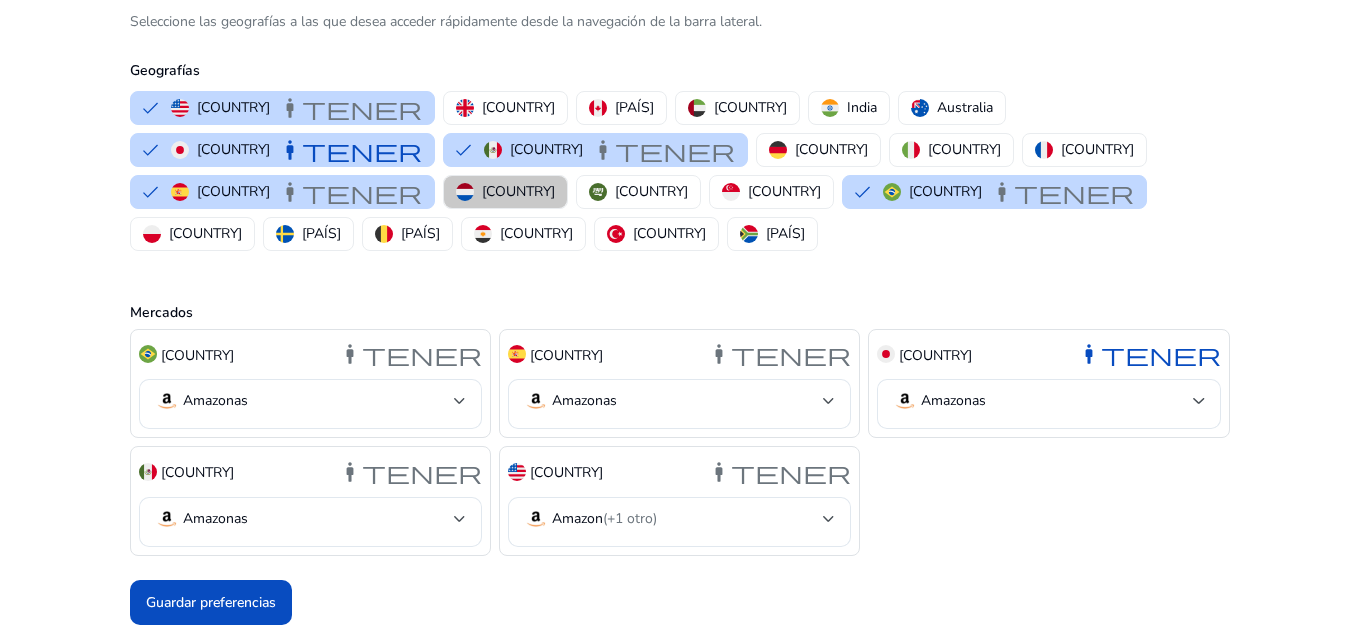 click on "[COUNTRY]" at bounding box center (518, 191) 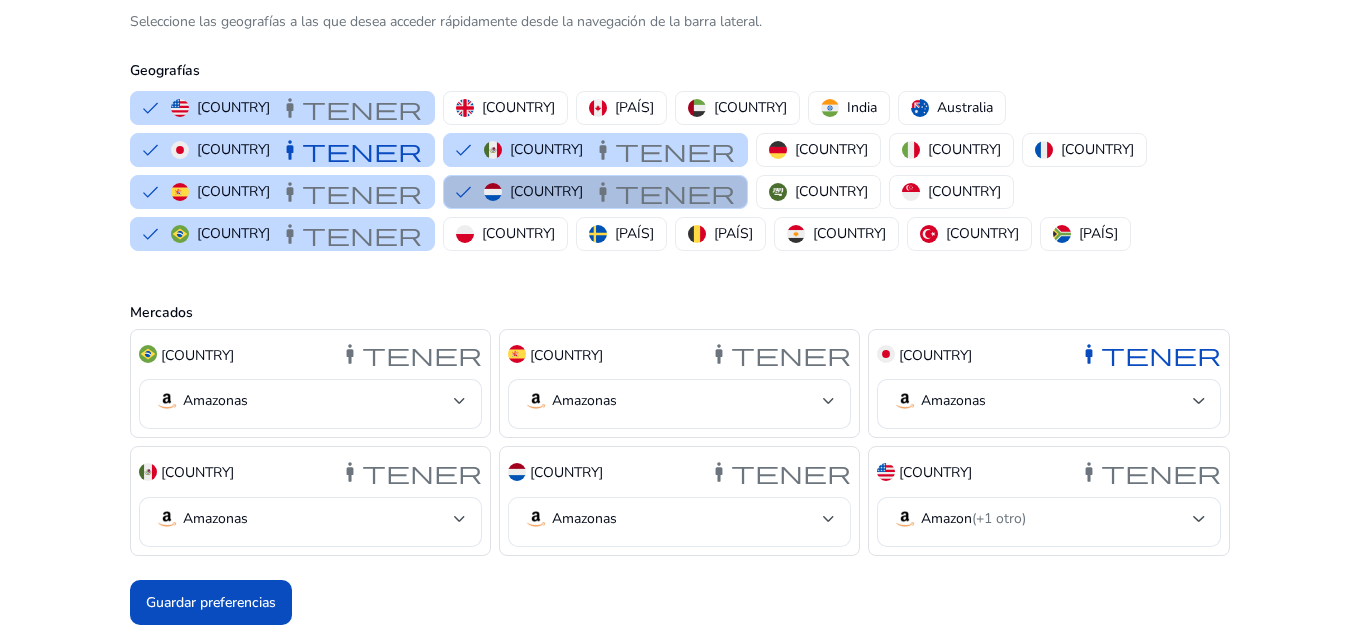 click on "Amazonas" at bounding box center [673, 519] 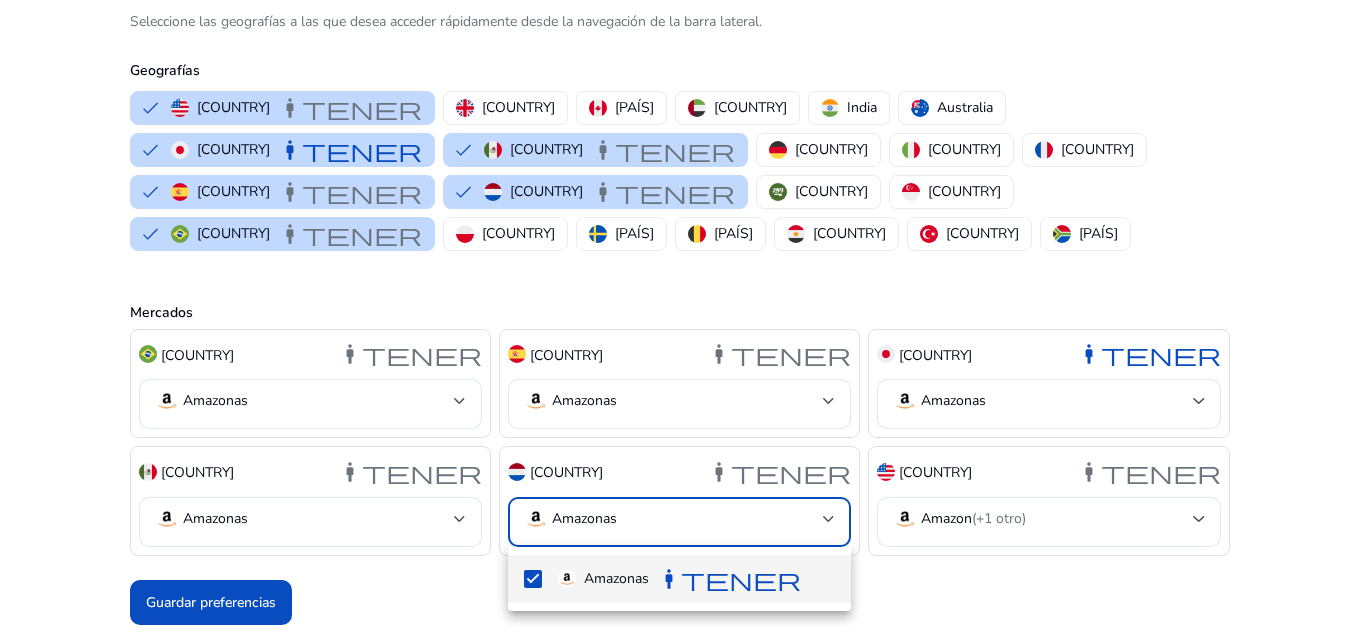 click at bounding box center [679, 316] 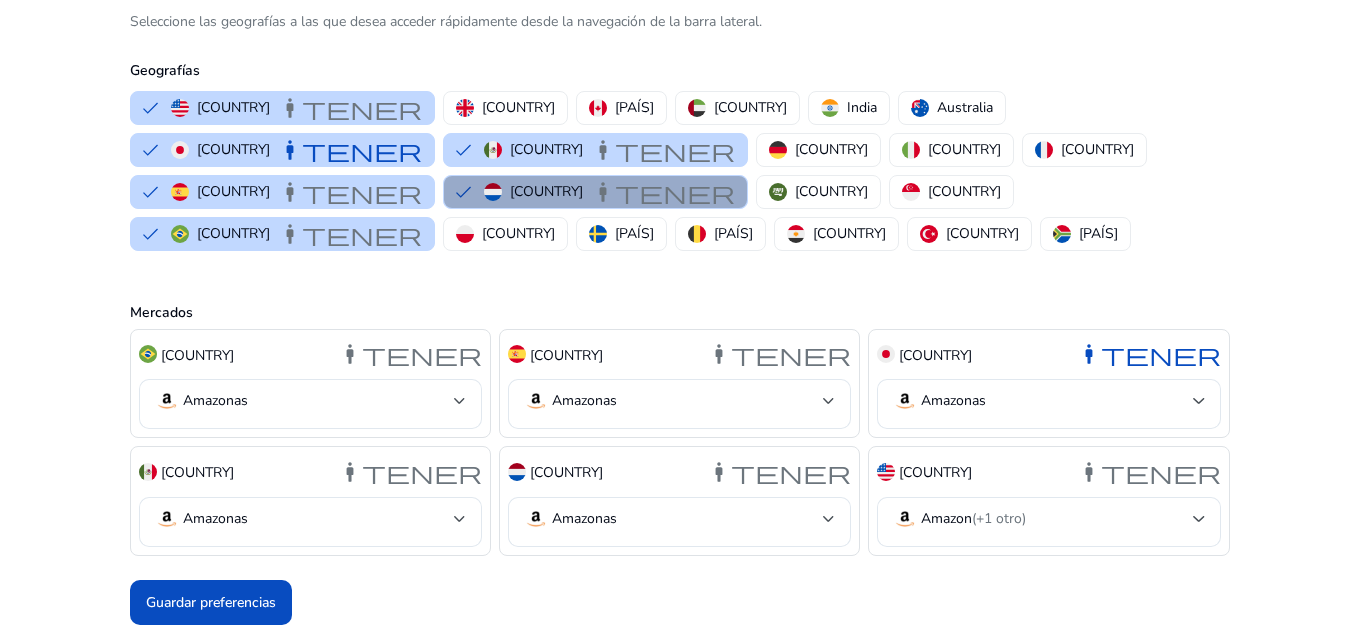 click on "[COUNTRY] mantener" at bounding box center [595, 192] 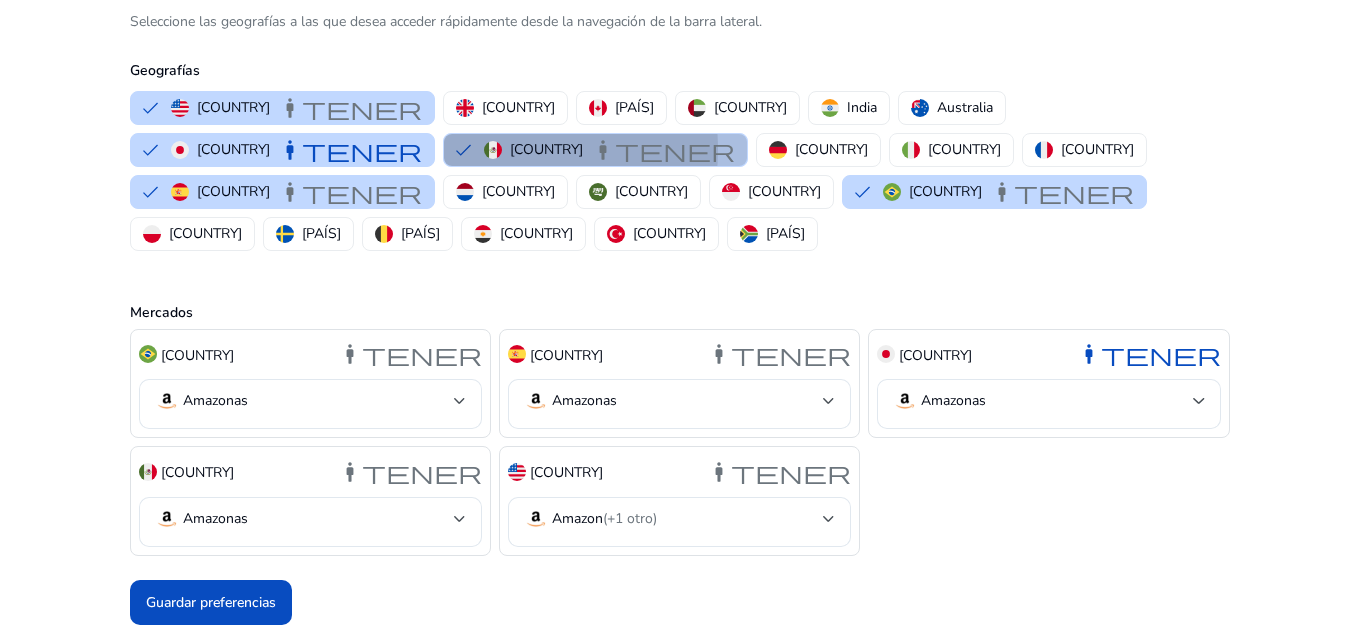 click on "[COUNTRY] mantener" at bounding box center (595, 150) 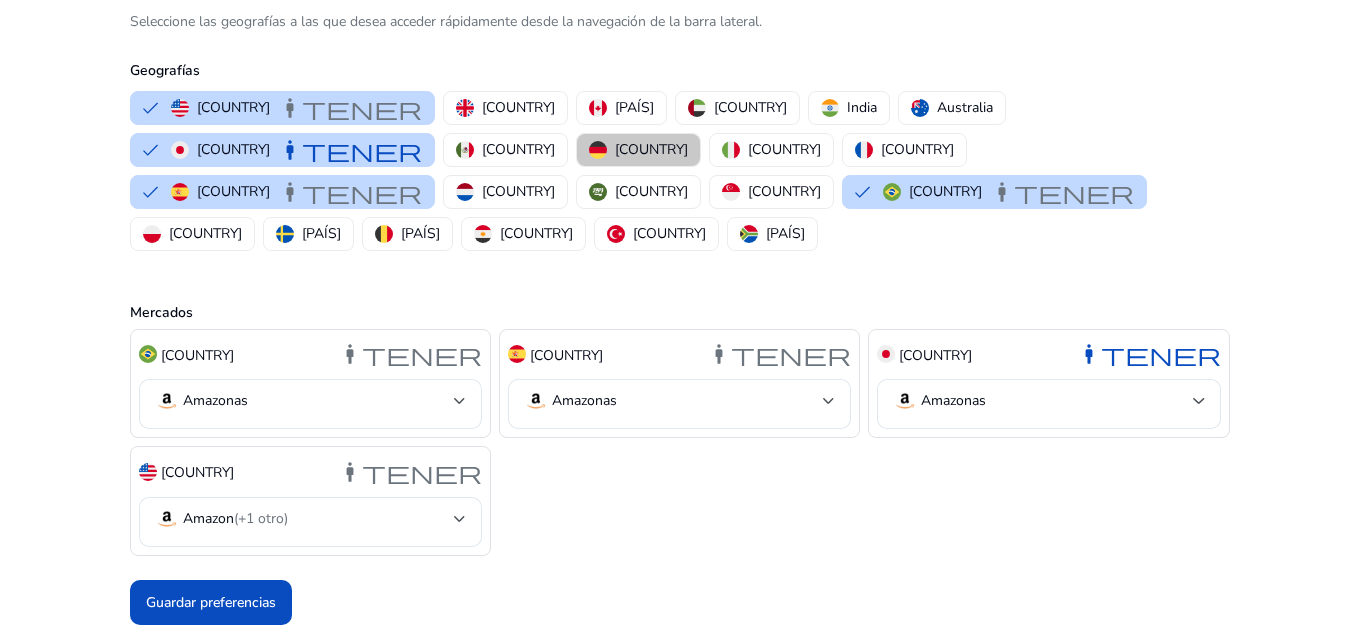 click on "[COUNTRY]" at bounding box center [651, 149] 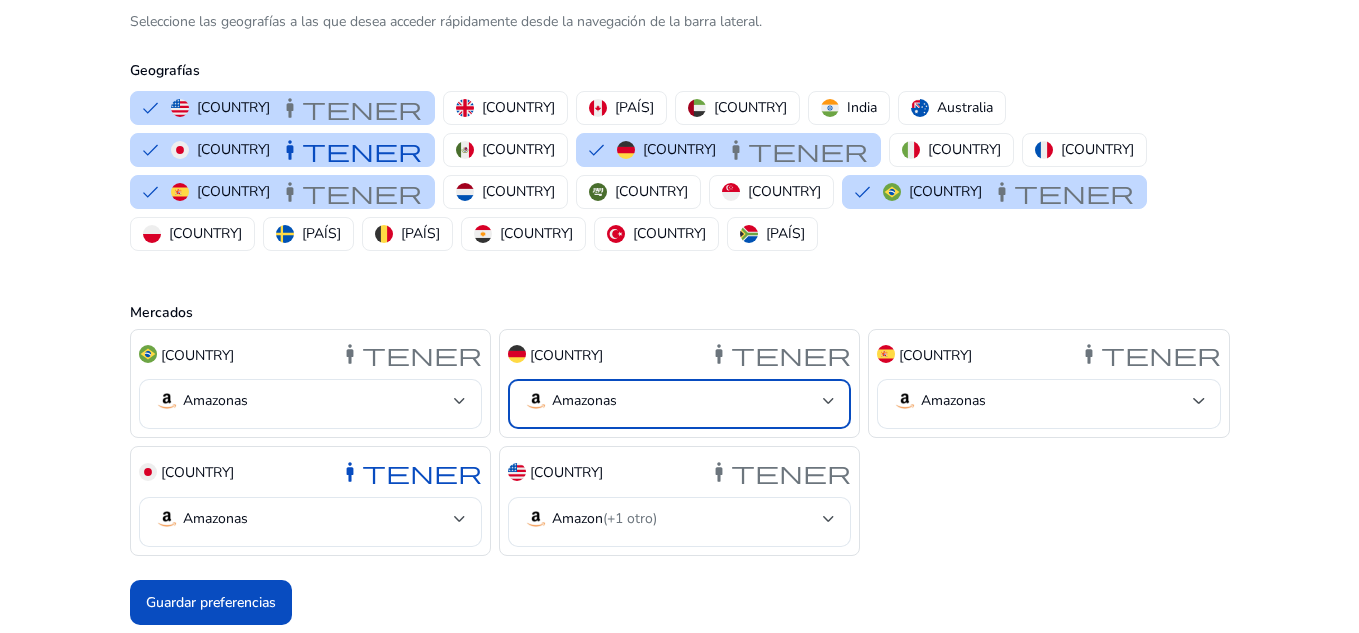 click on "Amazonas" at bounding box center [673, 401] 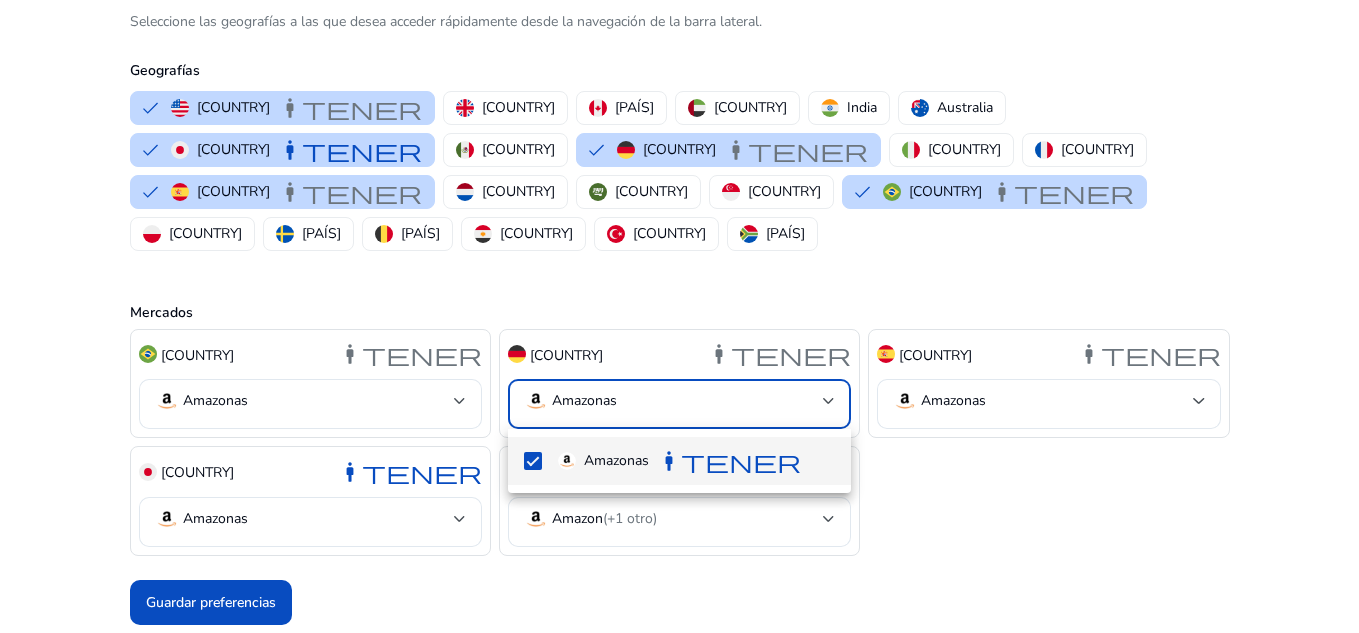 click at bounding box center [679, 316] 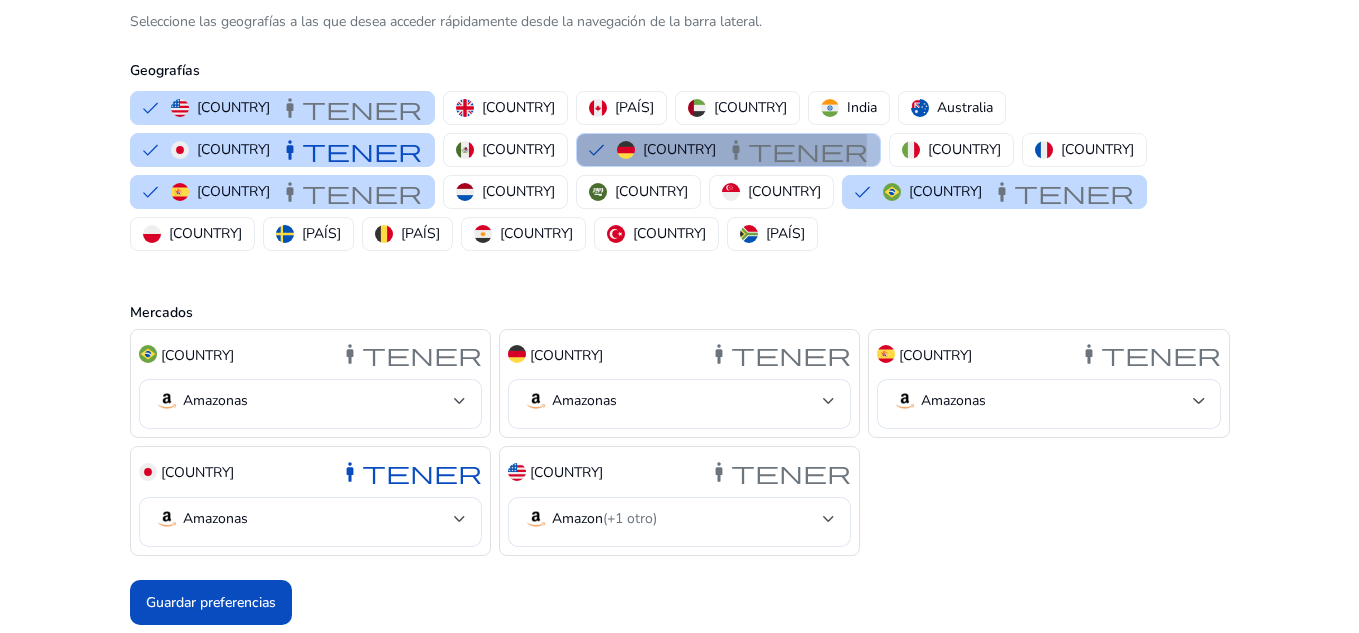 click on "[COUNTRY] mantener" at bounding box center (728, 150) 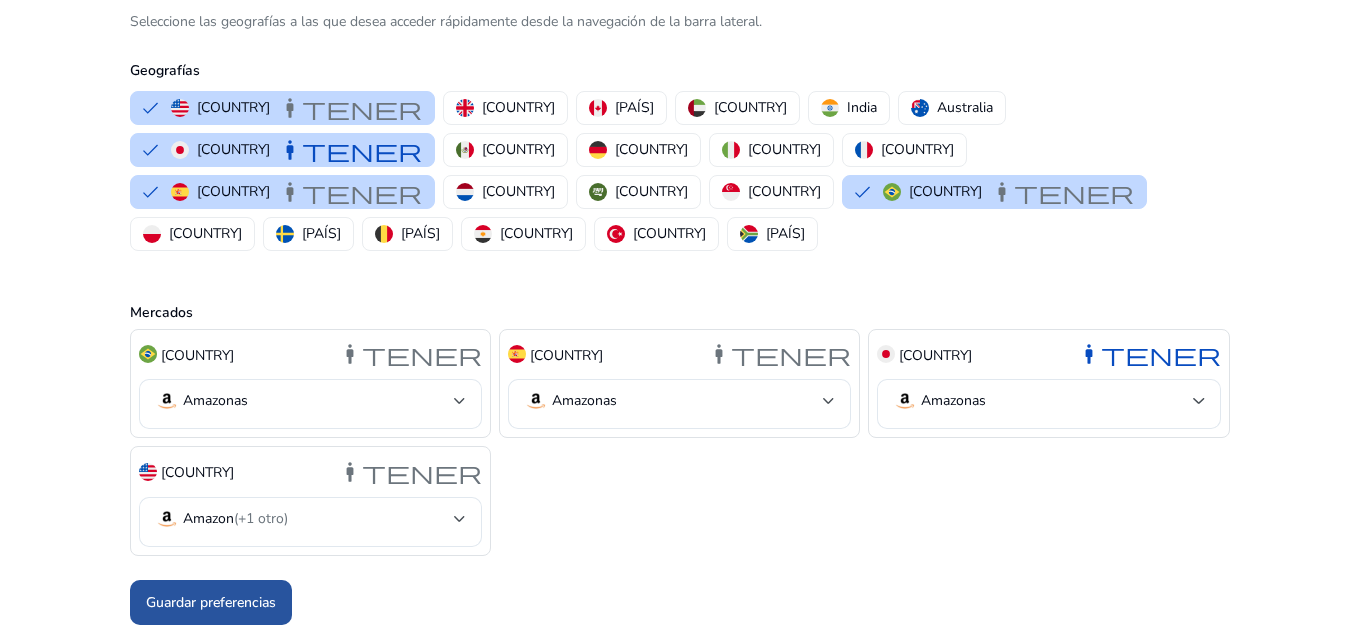 click on "Guardar preferencias" 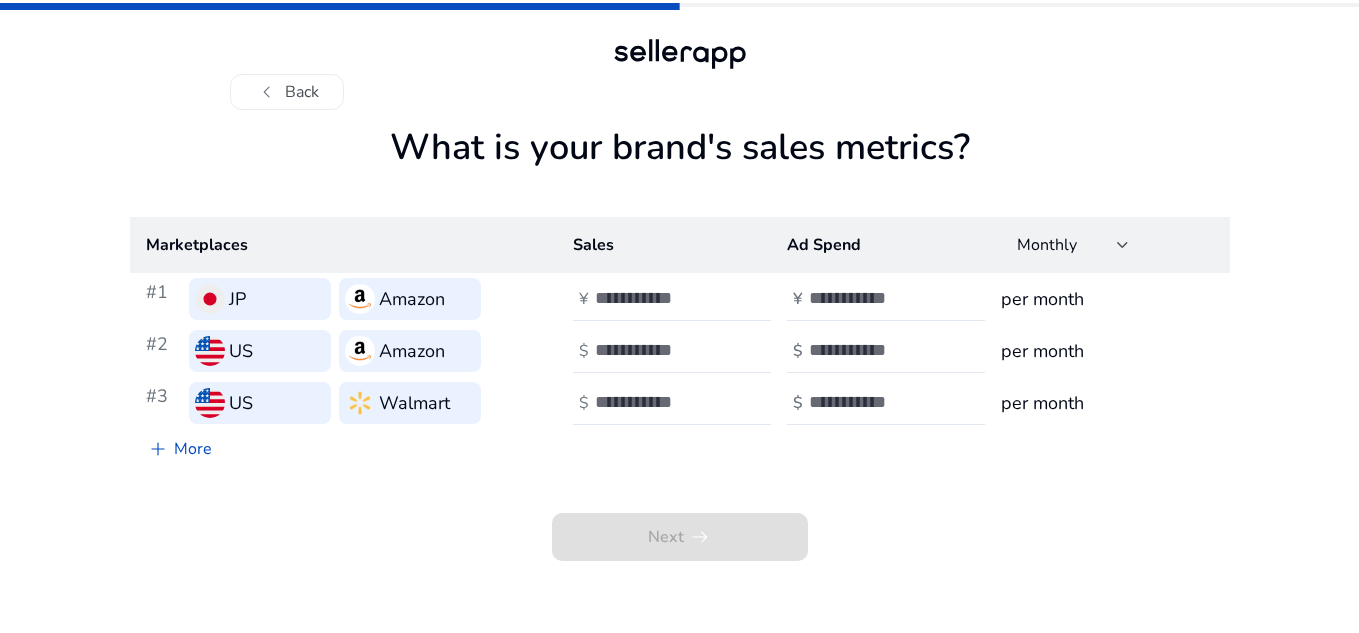 scroll, scrollTop: 0, scrollLeft: 0, axis: both 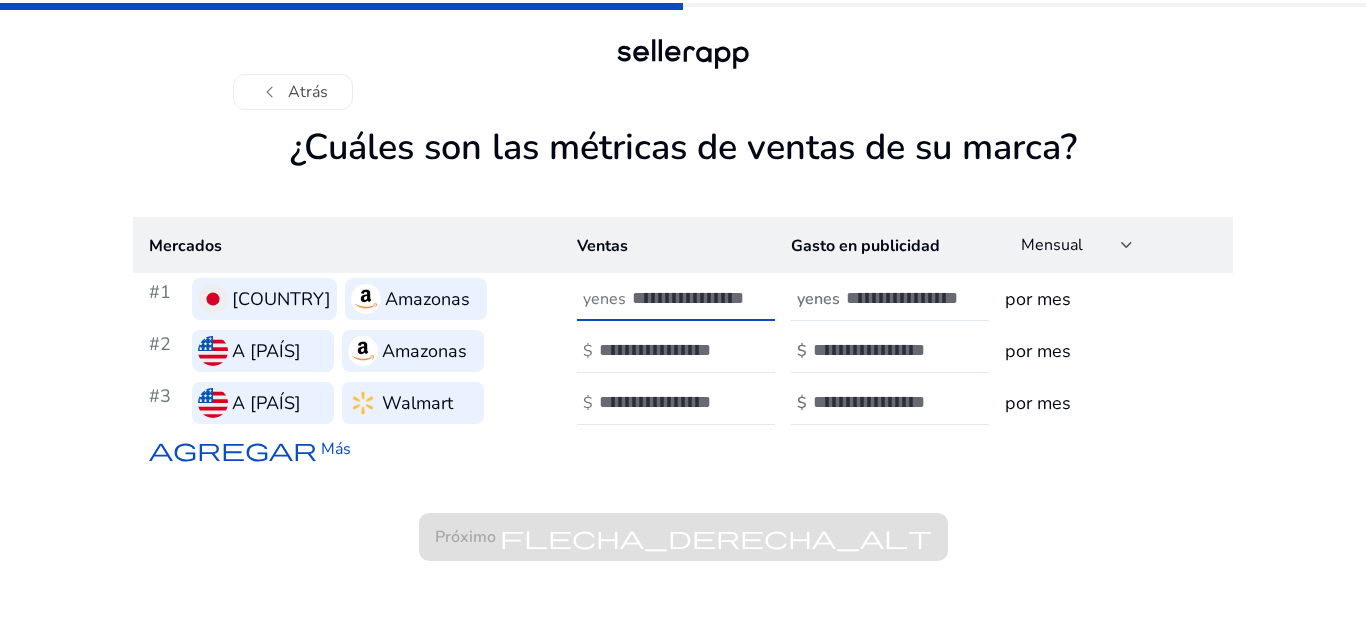 click at bounding box center (699, 298) 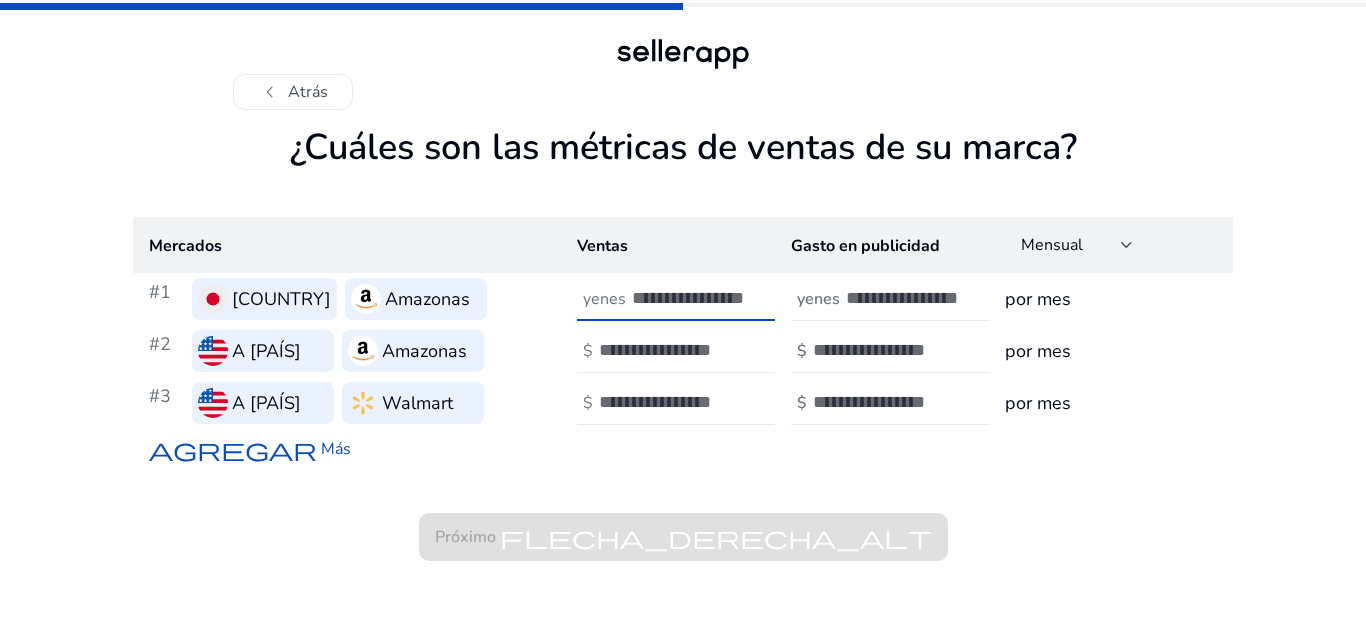 type on "*" 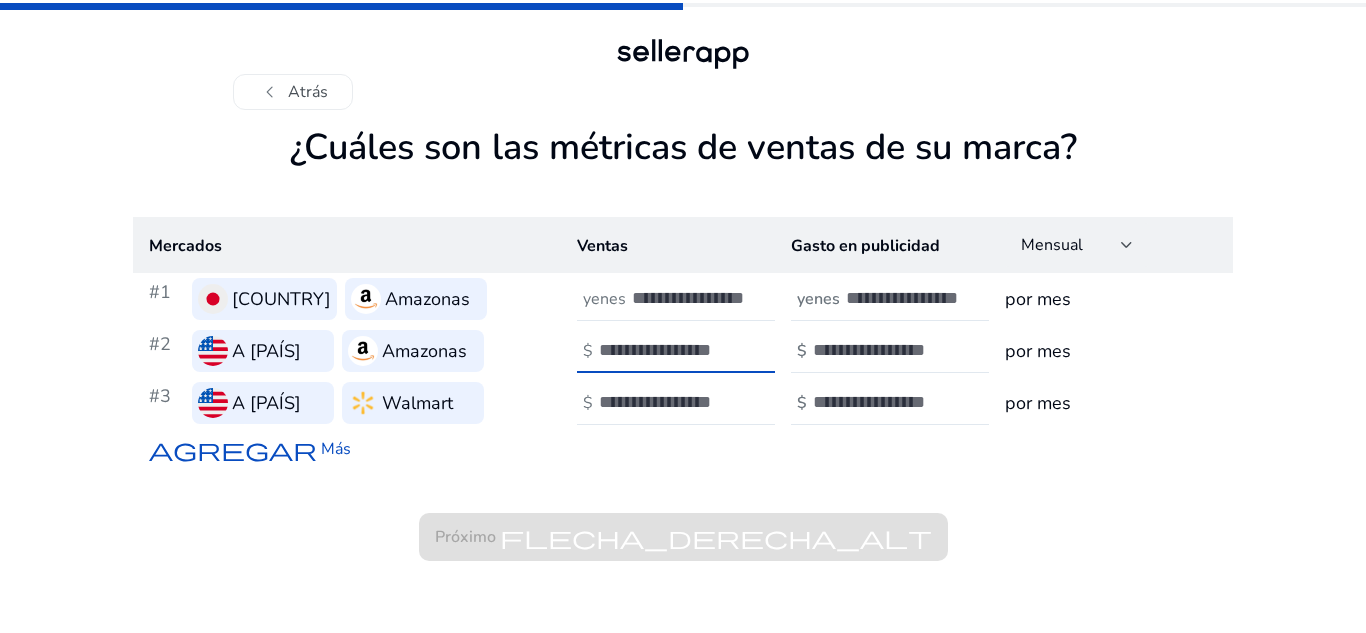 click at bounding box center (666, 350) 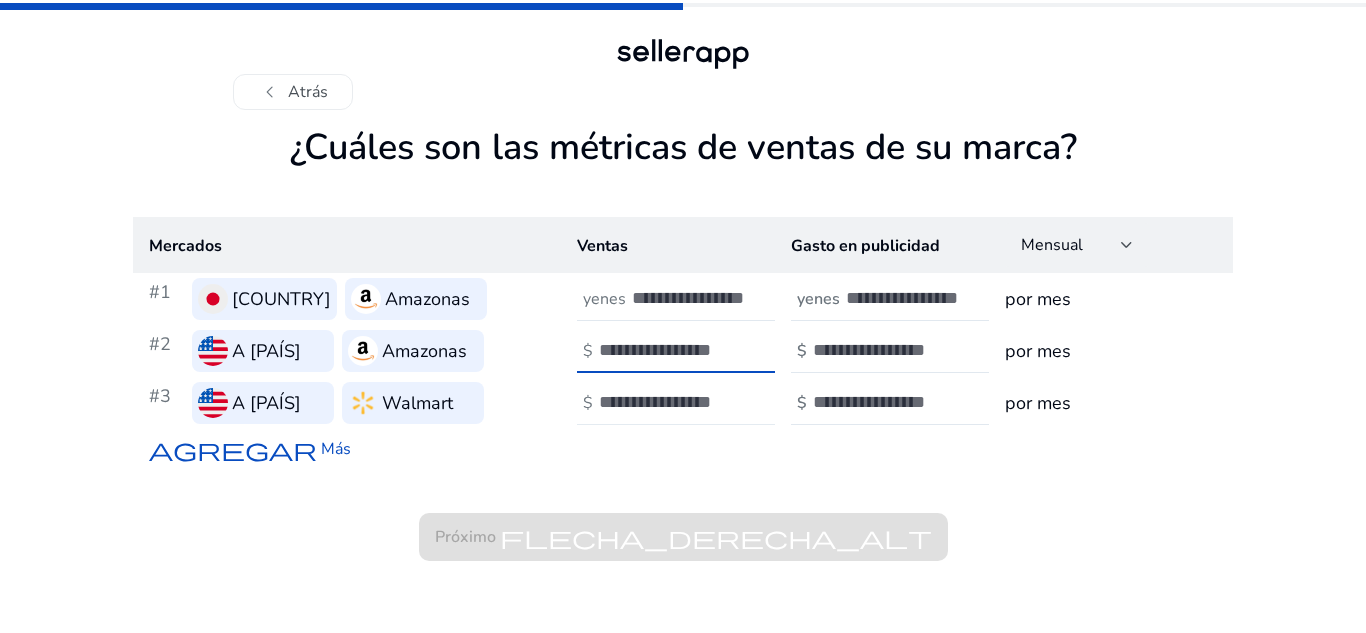 type on "*" 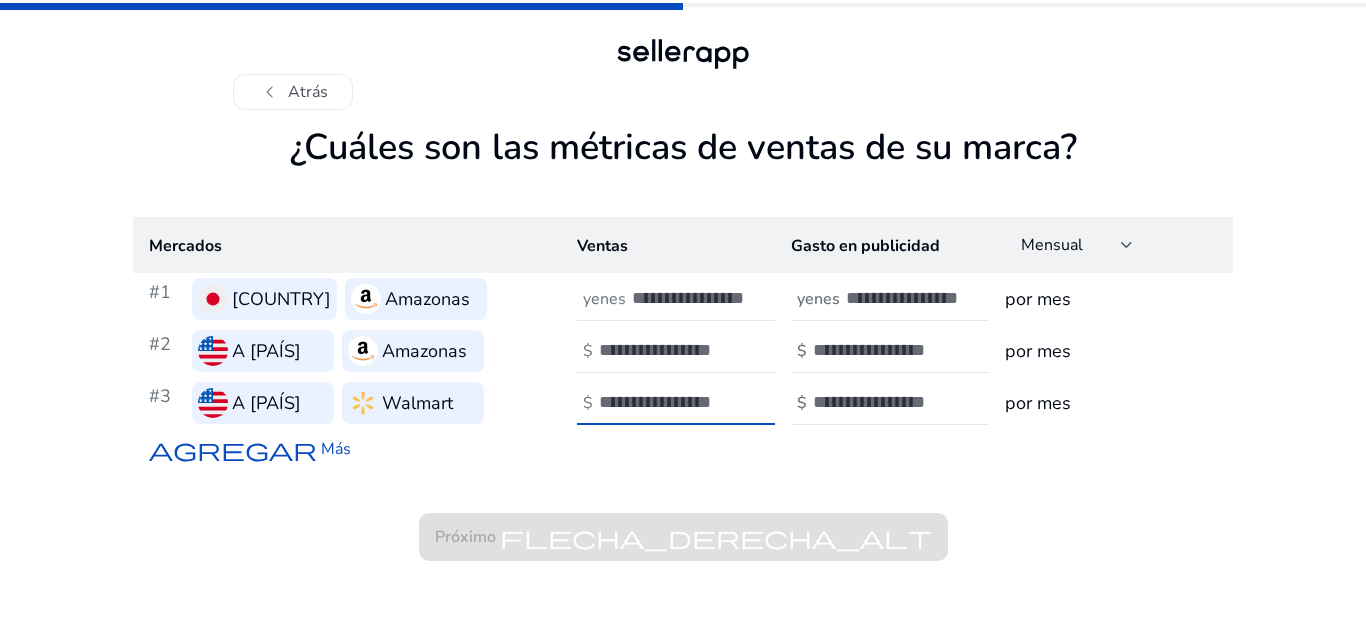 click at bounding box center [666, 402] 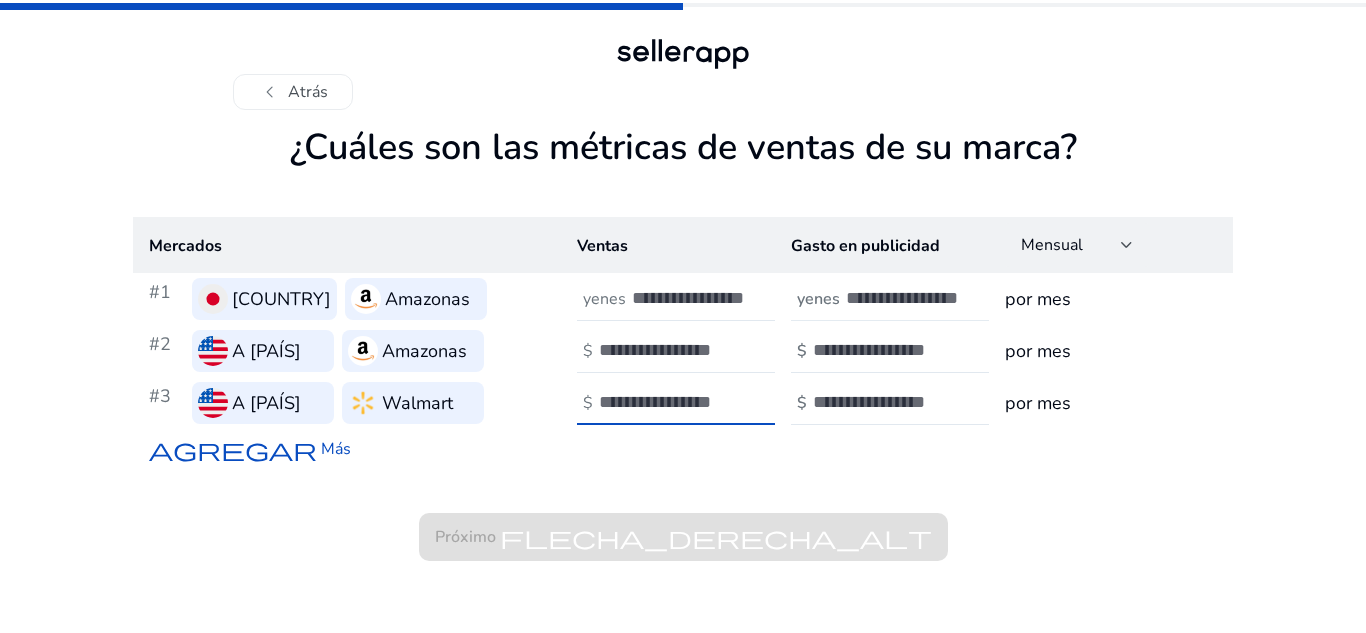 type on "*" 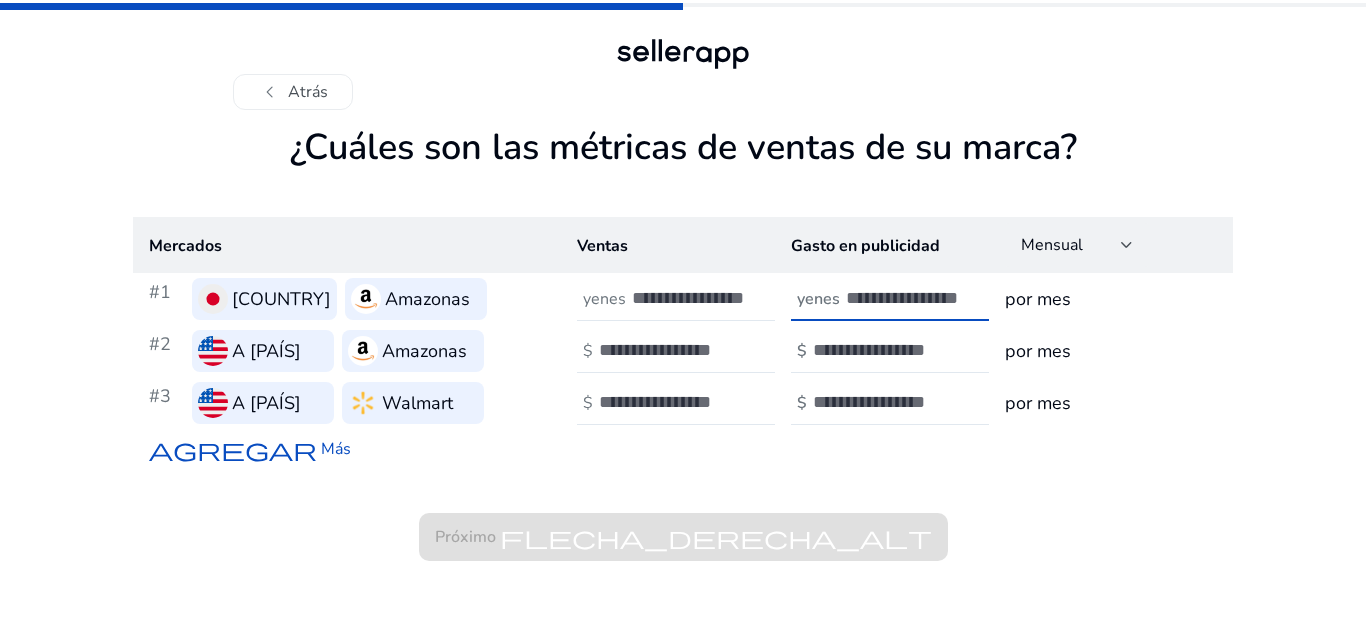 click at bounding box center (913, 298) 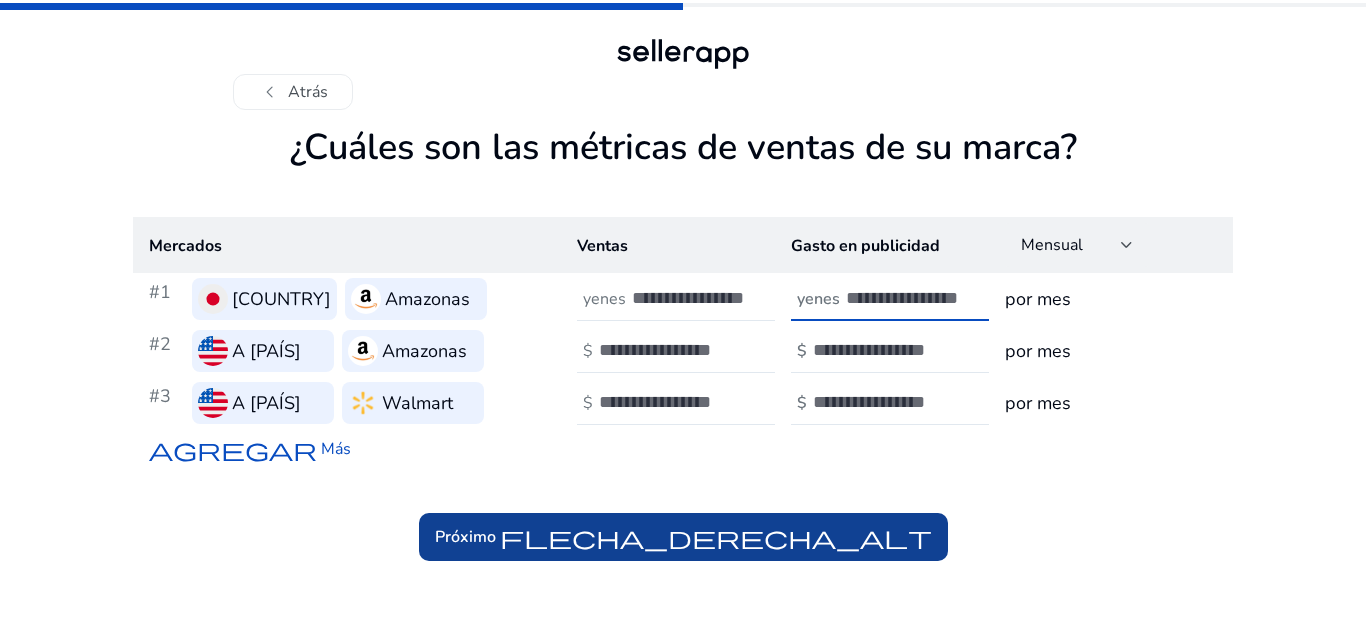type on "*" 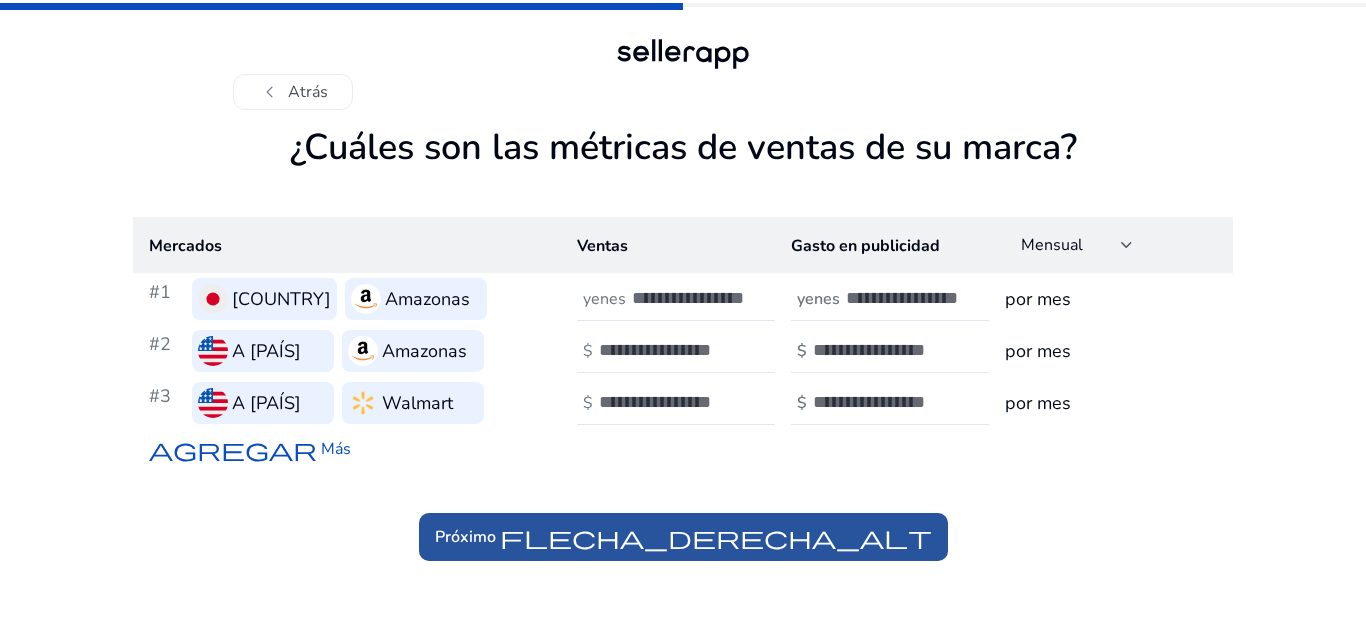 click on "flecha_derecha_alt" 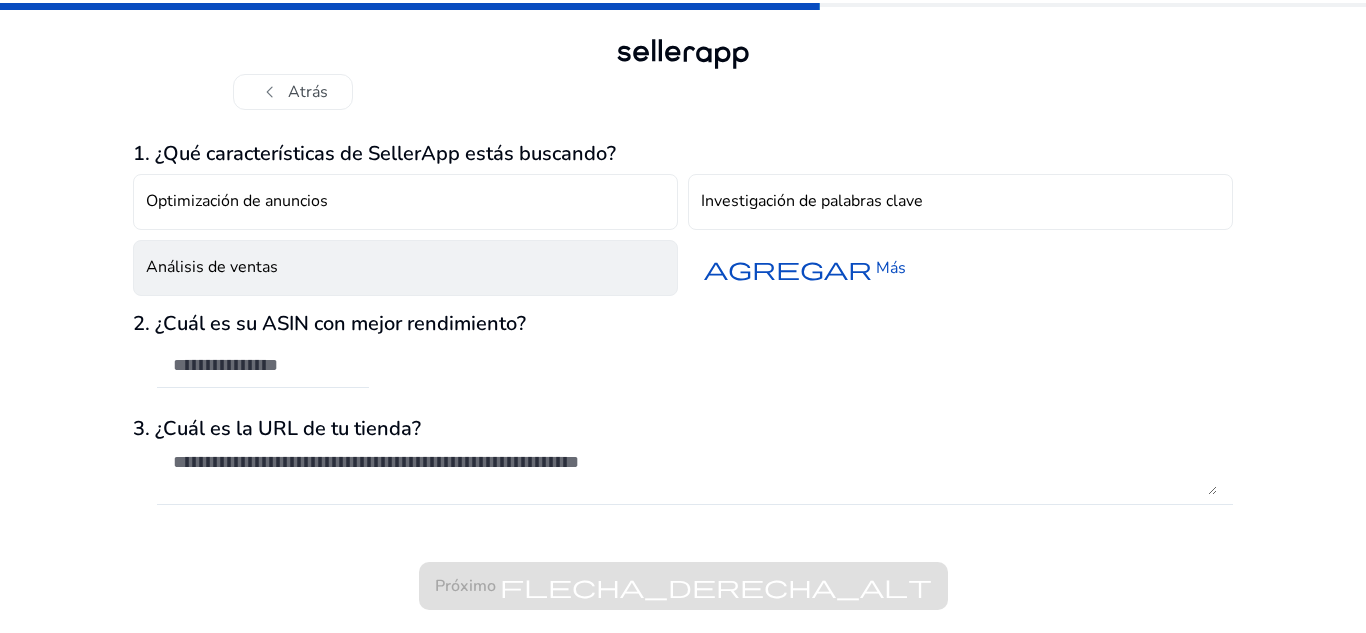 click on "Análisis de ventas" 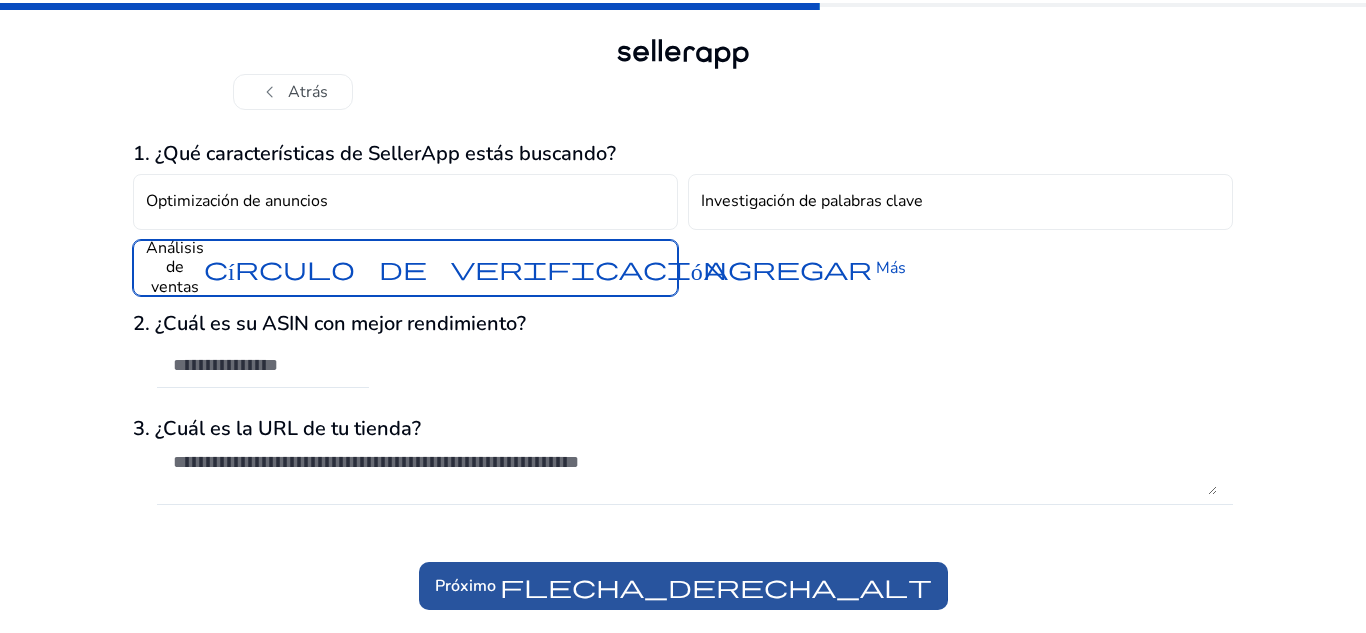click on "flecha_derecha_alt" 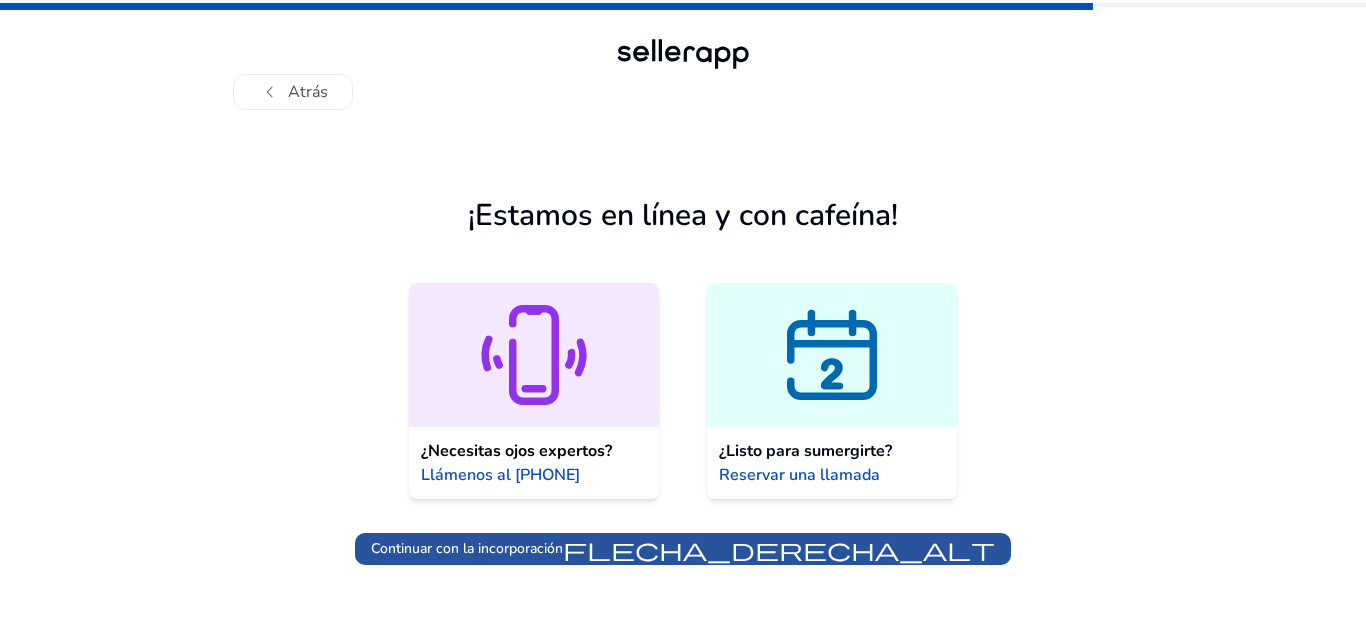 click on "flecha_derecha_alt" 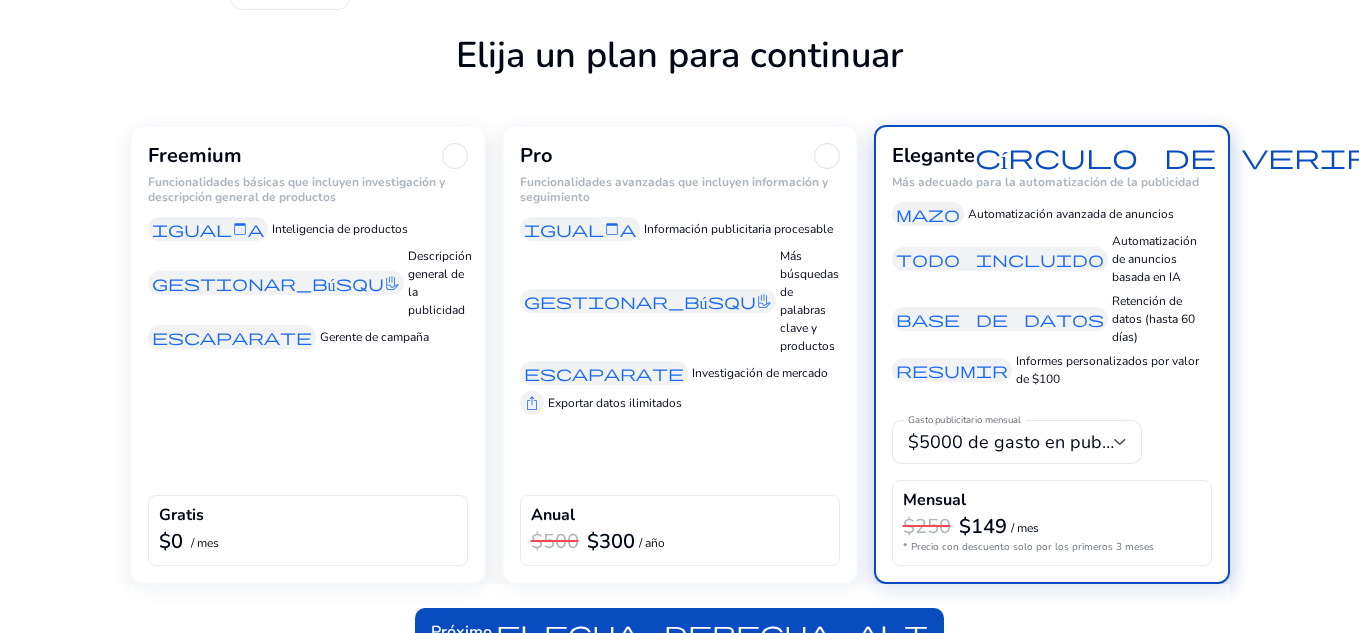 scroll, scrollTop: 139, scrollLeft: 0, axis: vertical 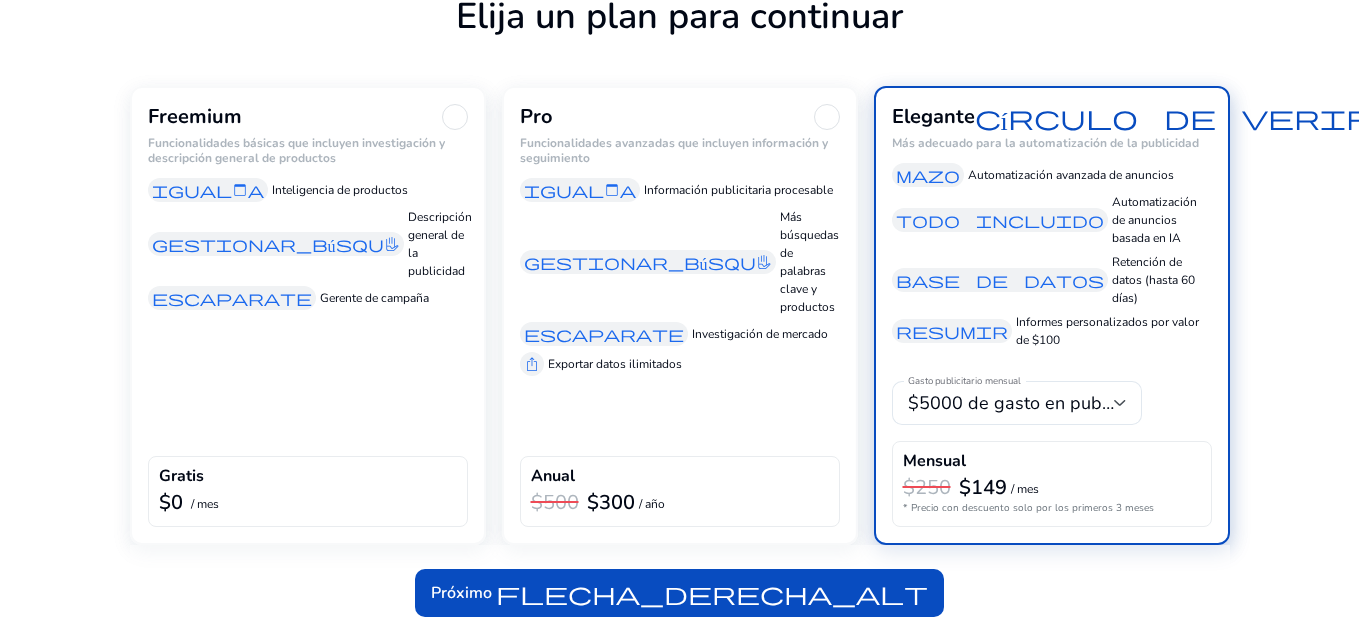 click on "Freemium Funcionalidades básicas que incluyen investigación y descripción general de productos igualada Inteligencia de productos gestionar_búsqueda Descripción general de la publicidad escaparate Gerente de campaña Gratis $0 / mes" 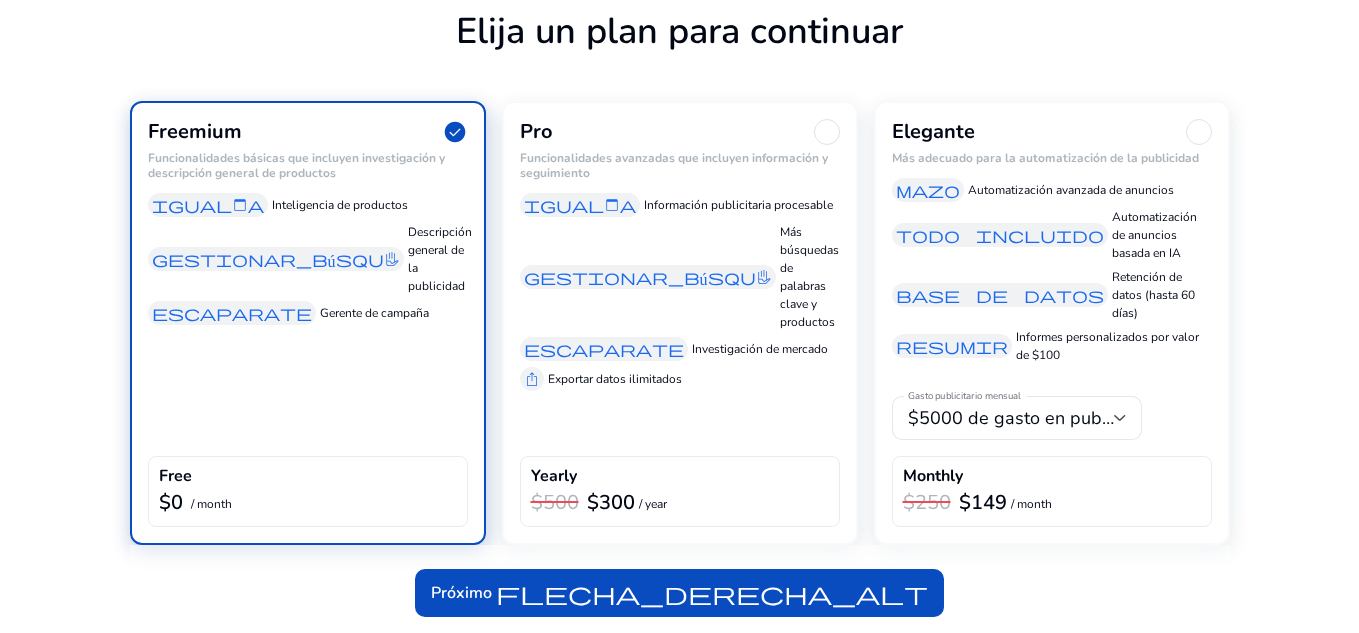 scroll, scrollTop: 124, scrollLeft: 0, axis: vertical 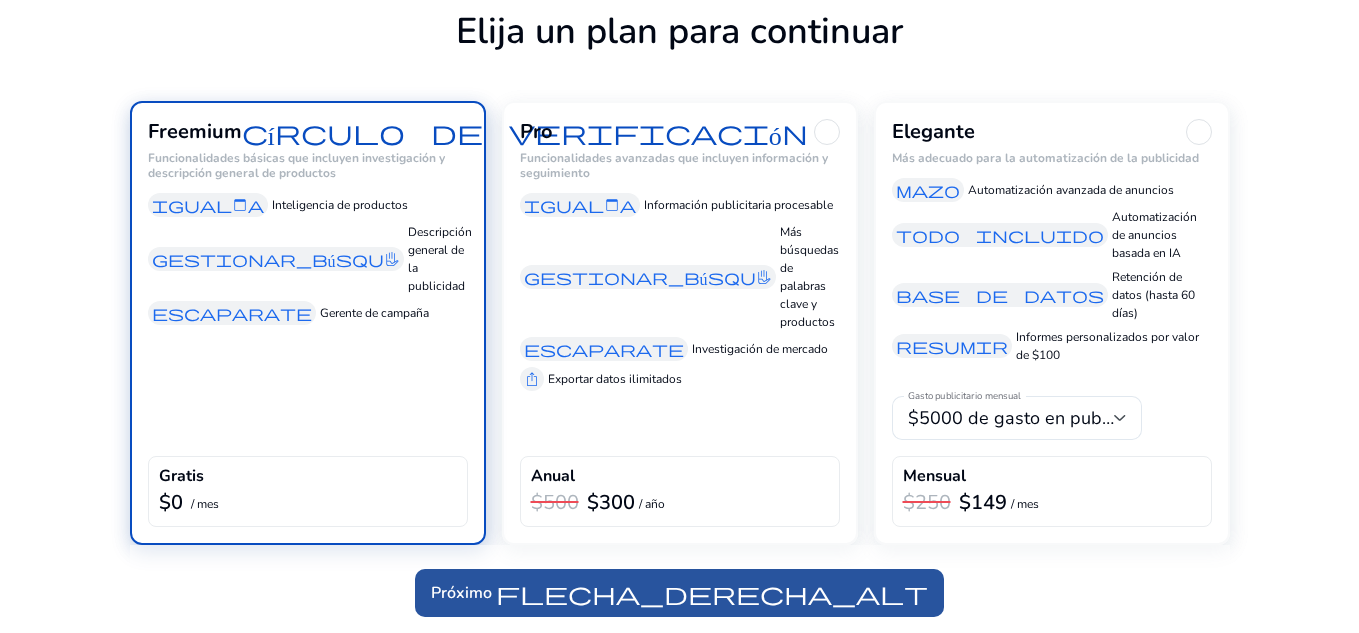 click on "flecha_derecha_alt" 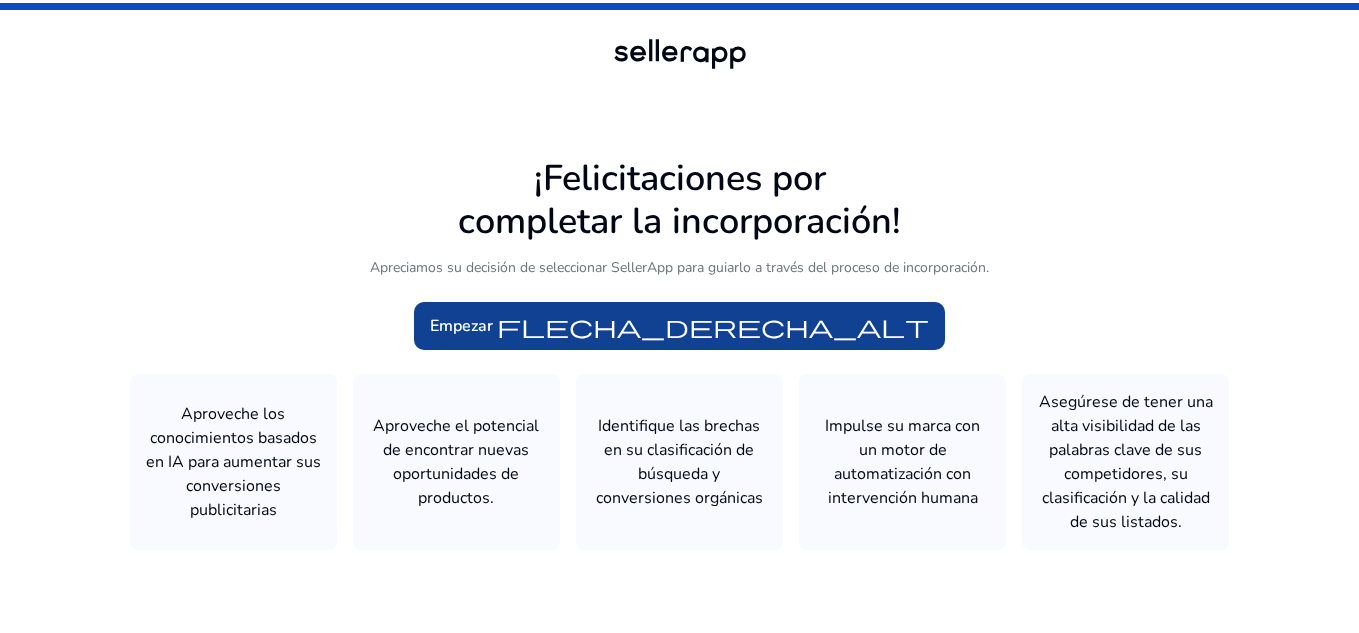 scroll, scrollTop: 1, scrollLeft: 0, axis: vertical 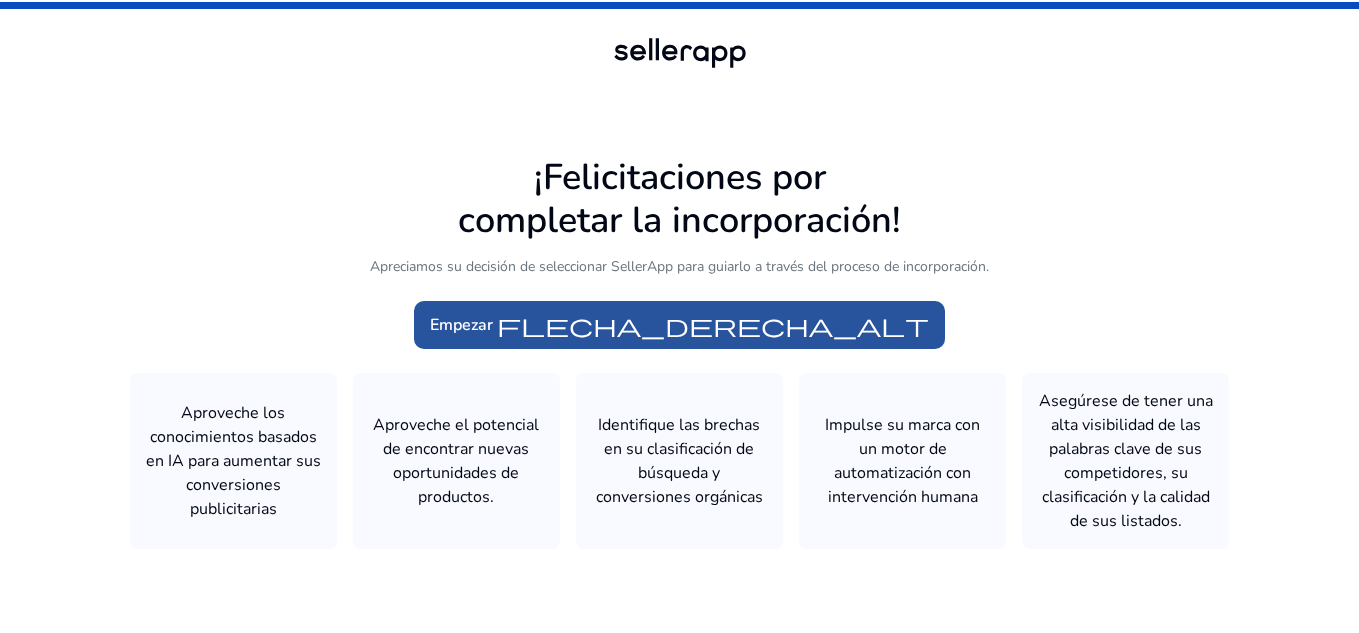 click on "flecha_derecha_alt" 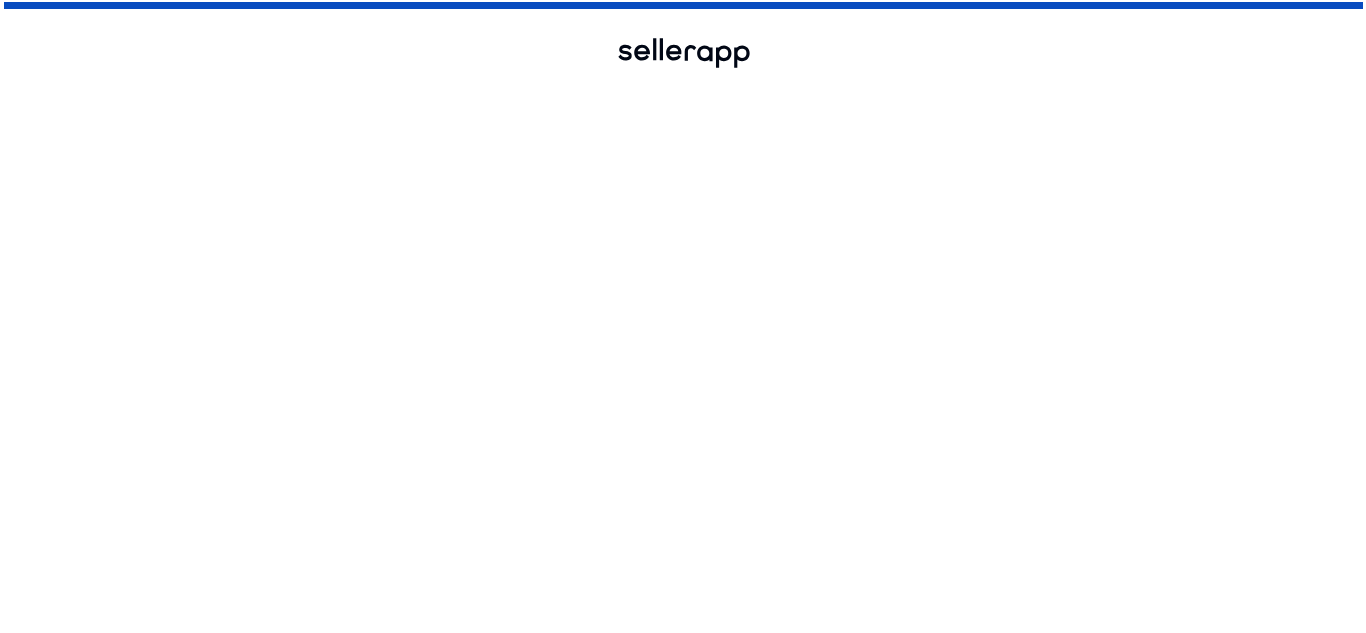 scroll, scrollTop: 0, scrollLeft: 0, axis: both 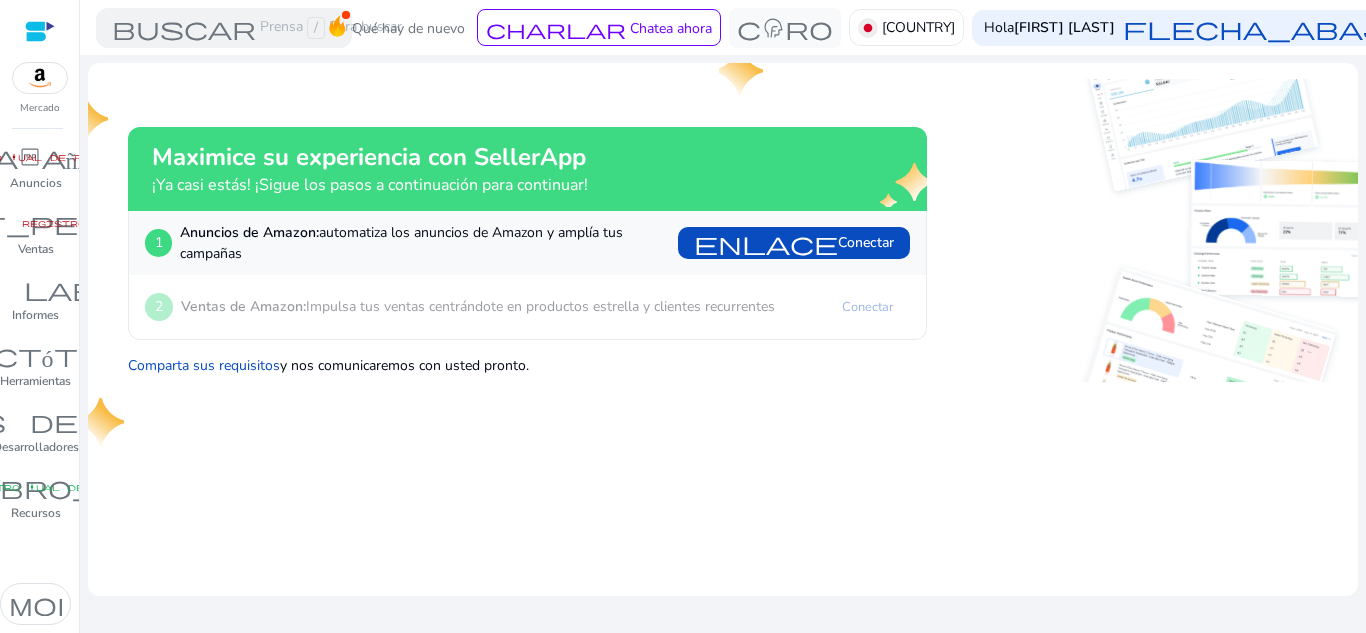 click on "Maximice su experiencia con SellerApp ¡Ya casi estás! ¡Sigue los pasos a continuación para continuar! 1 Anuncios de Amazon:  automatiza los anuncios de Amazon y amplía tus campañas enlace Conectar 2 Ventas de Amazon:  Impulsa tus ventas centrándote en productos estrella y clientes recurrentes Conectar Comparta sus requisitos  y nos comunicaremos con usted pronto." 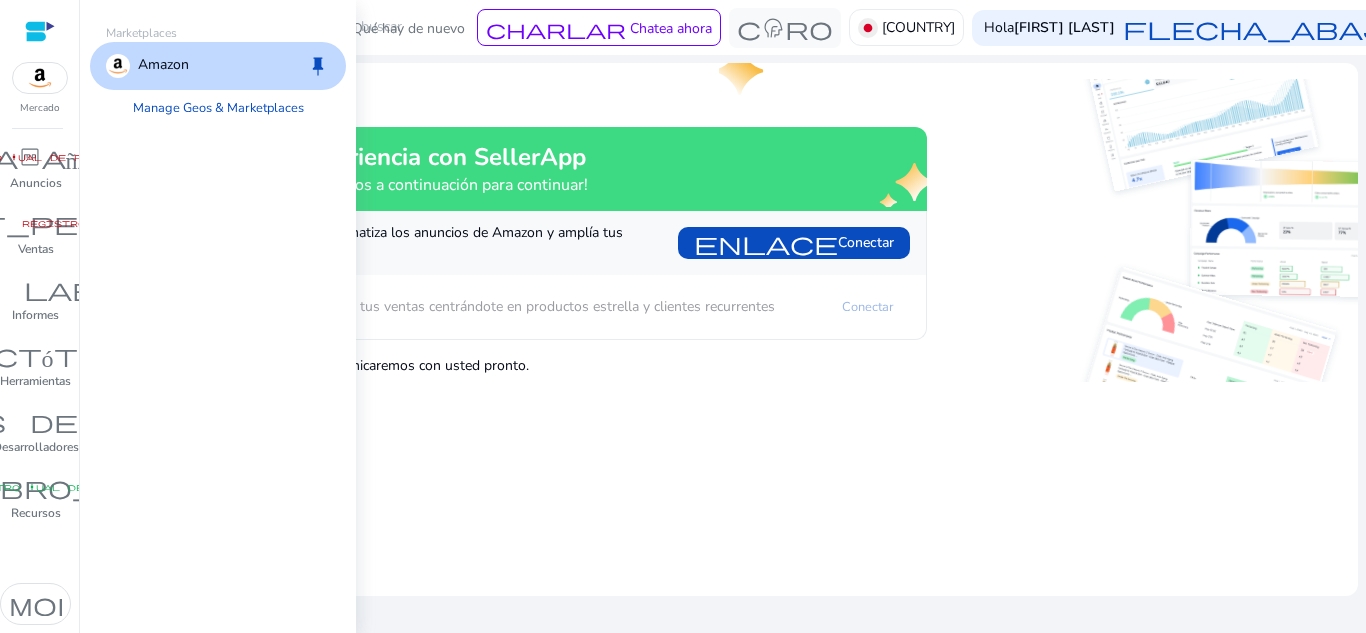 click at bounding box center [40, 78] 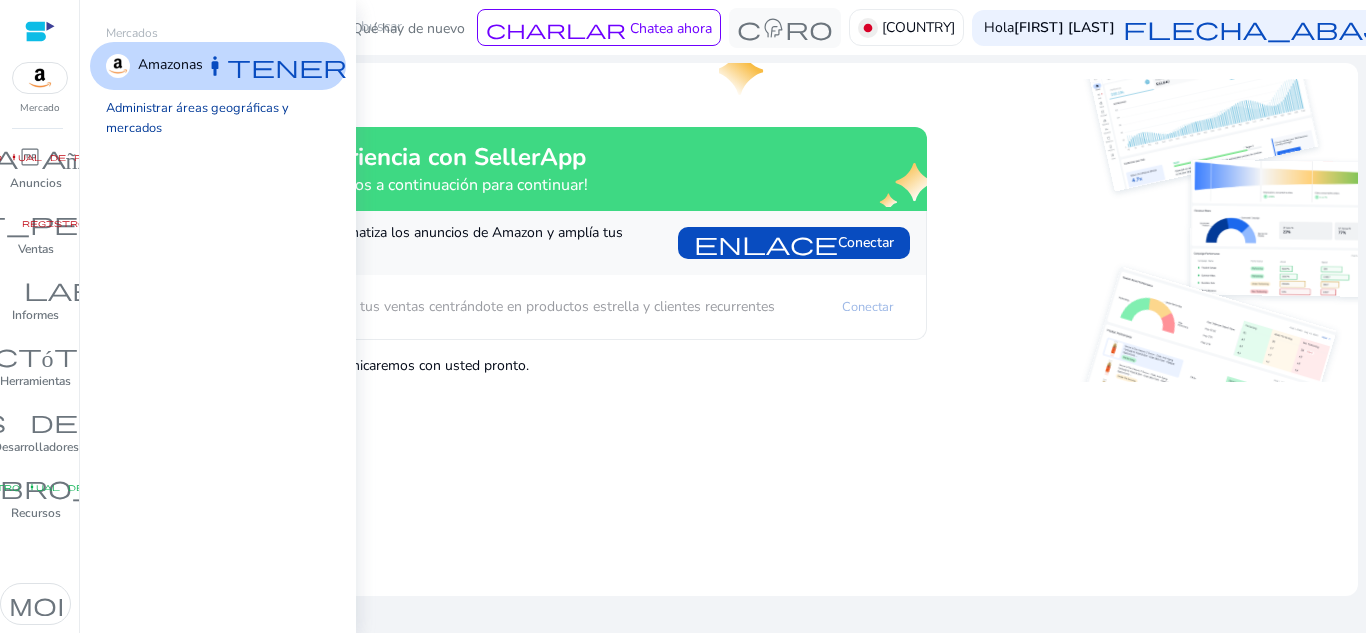 click on "Administrar áreas geográficas y mercados" at bounding box center (218, 118) 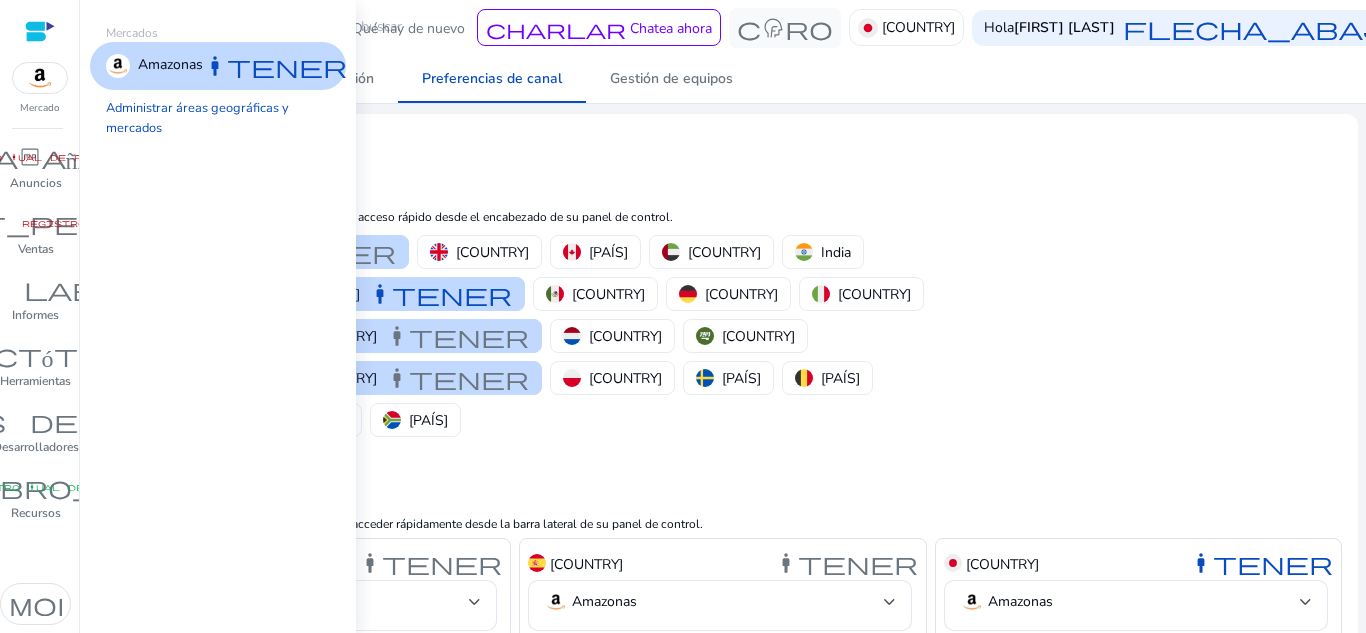 click on "[PAÍS] mantener" at bounding box center (218, 66) 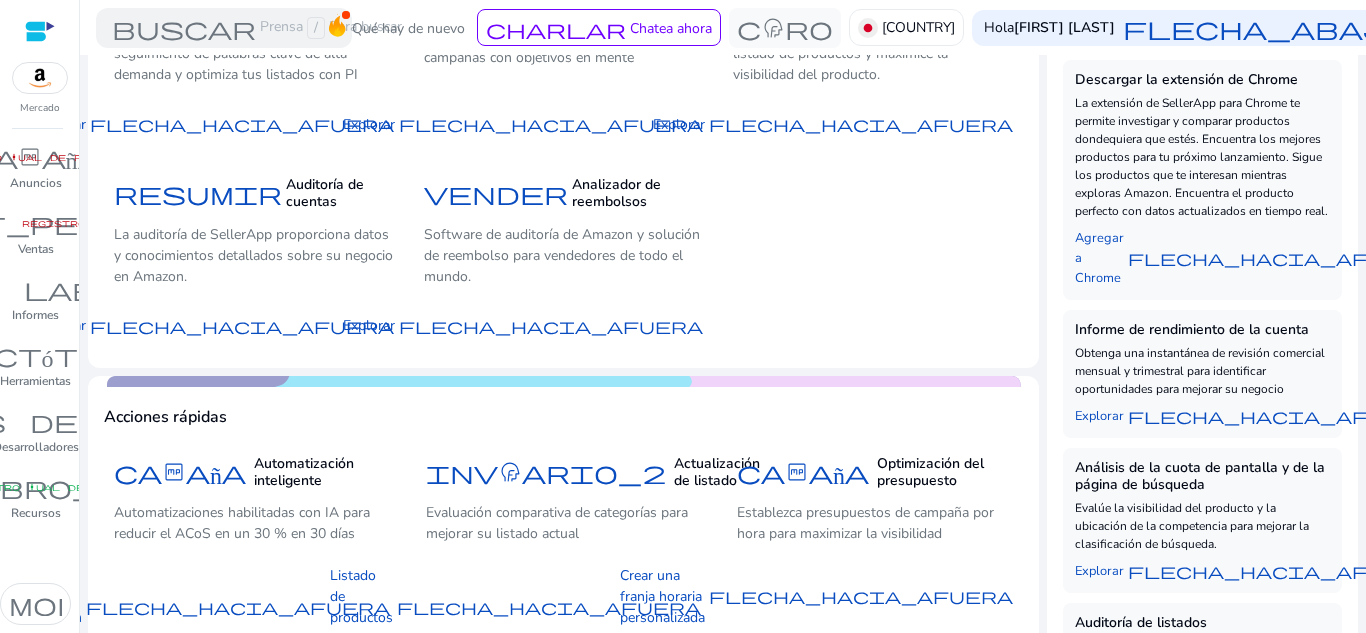 scroll, scrollTop: 380, scrollLeft: 0, axis: vertical 